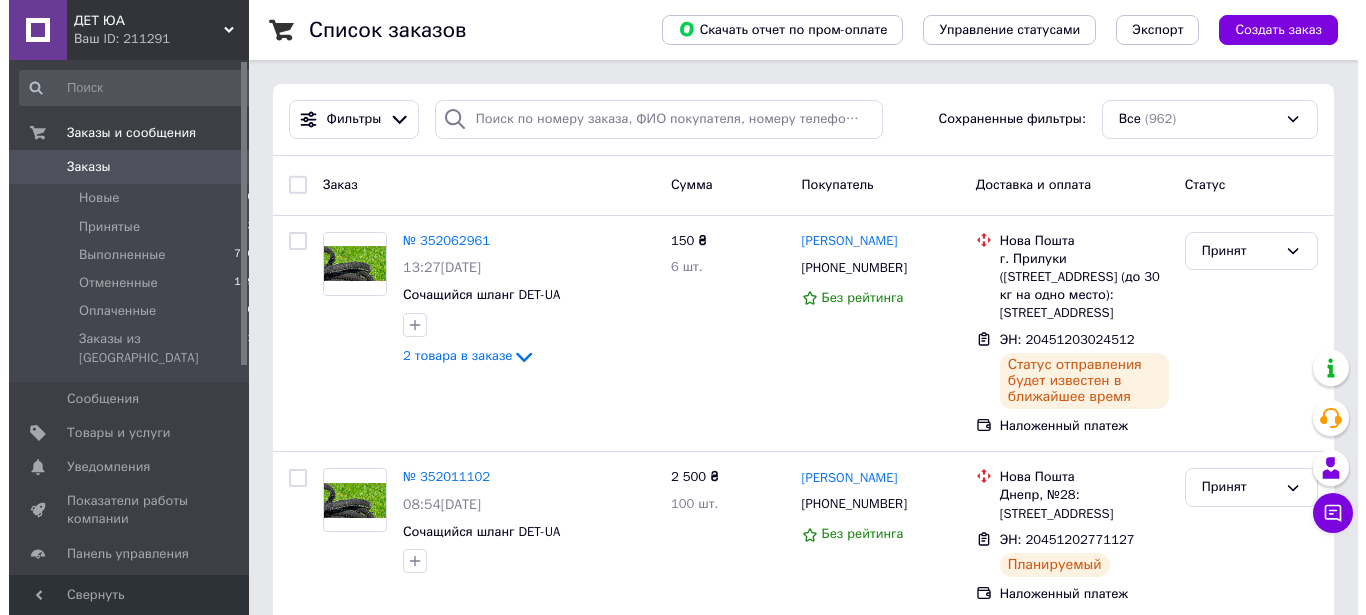 scroll, scrollTop: 0, scrollLeft: 0, axis: both 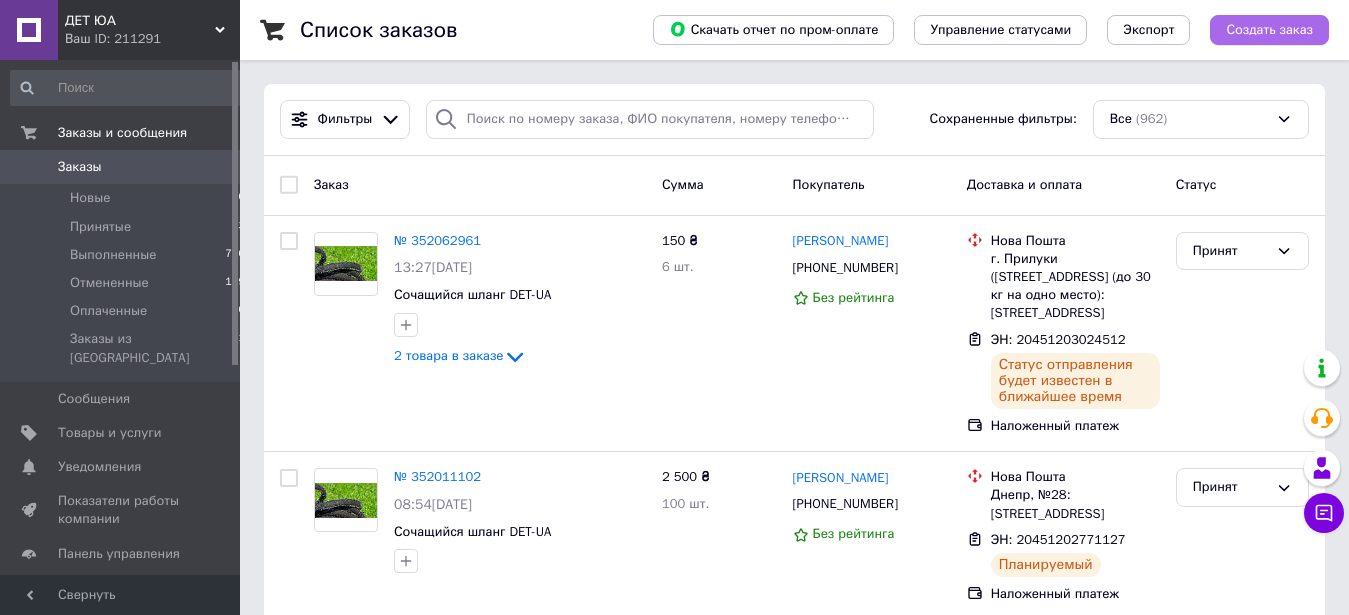 click on "Создать заказ" at bounding box center [1269, 30] 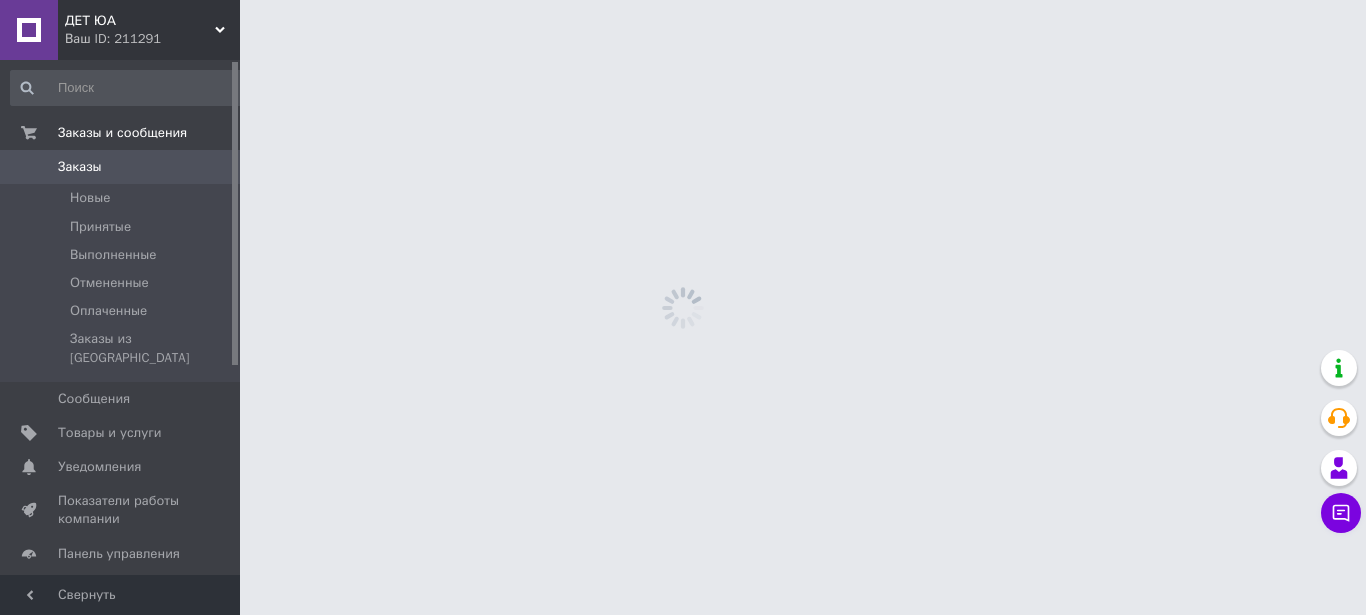 scroll, scrollTop: 0, scrollLeft: 0, axis: both 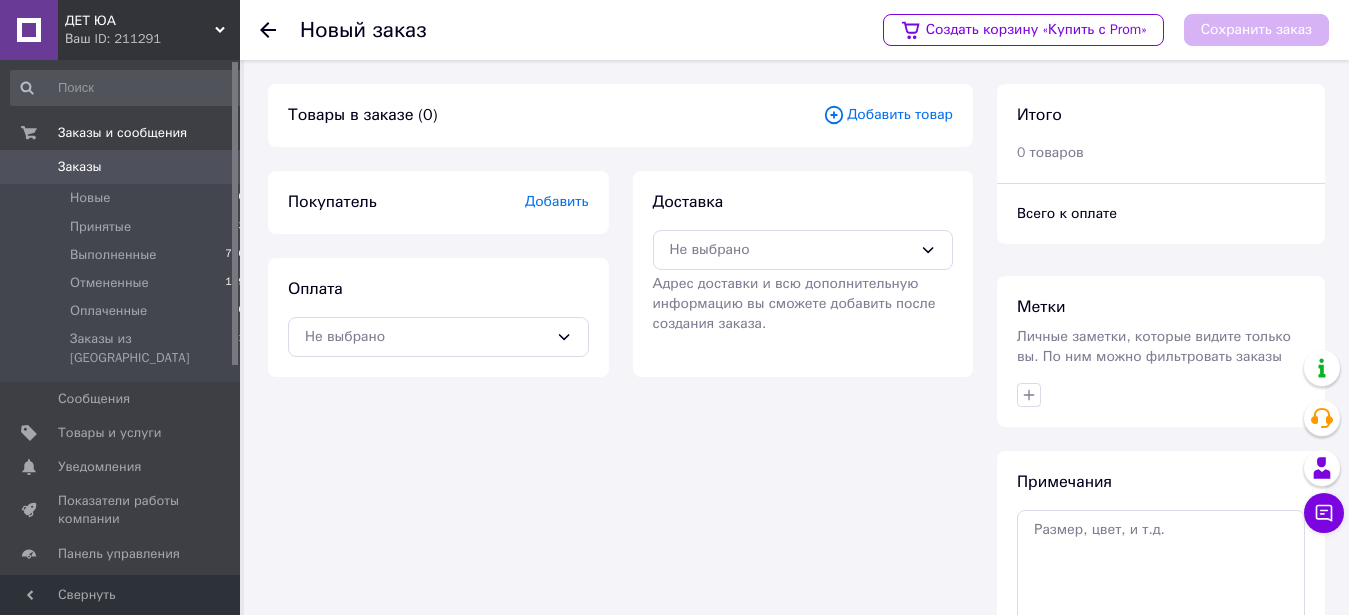 click 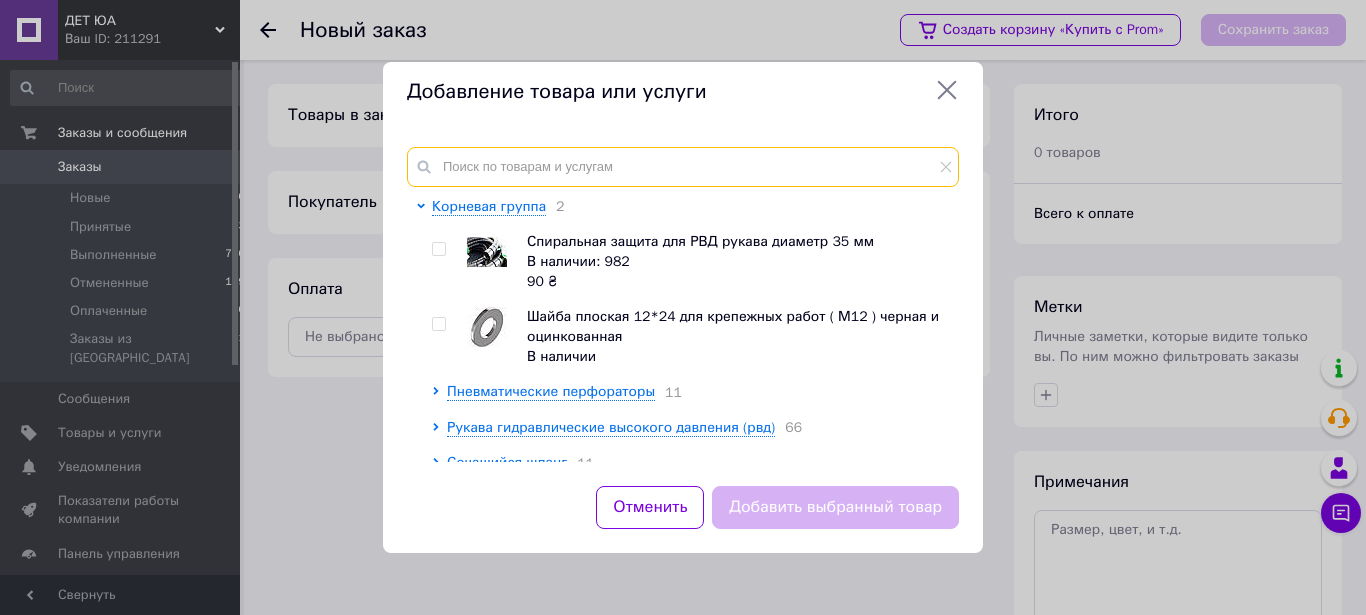 click at bounding box center [683, 167] 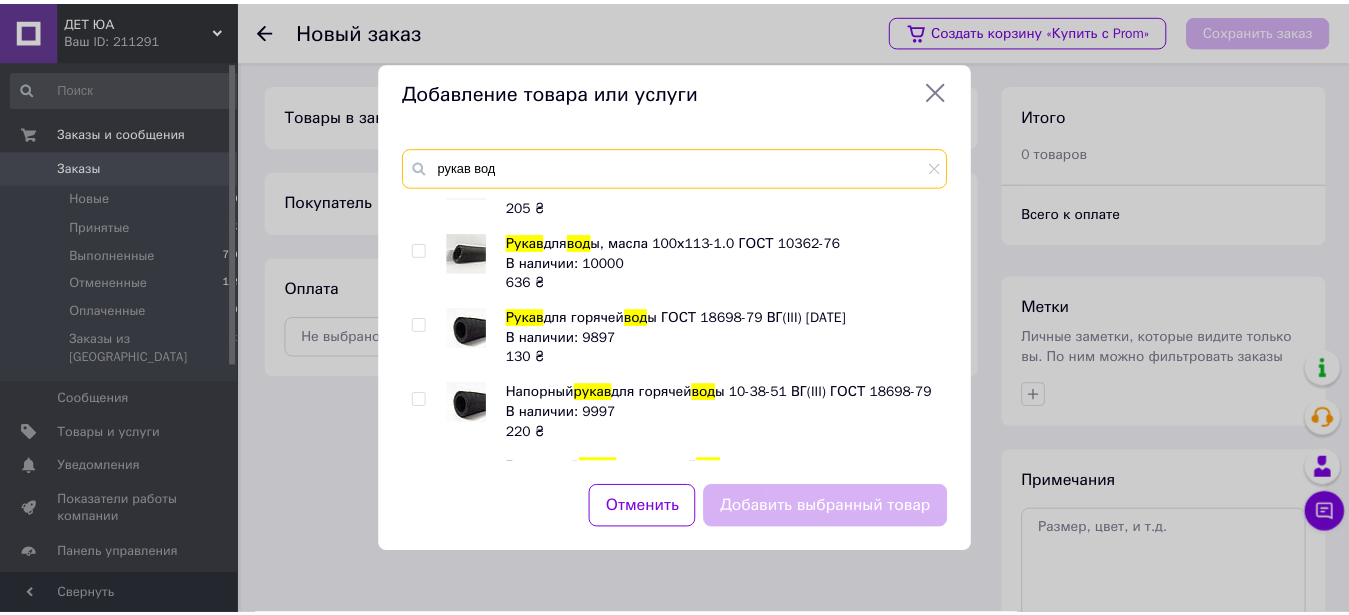 scroll, scrollTop: 228, scrollLeft: 0, axis: vertical 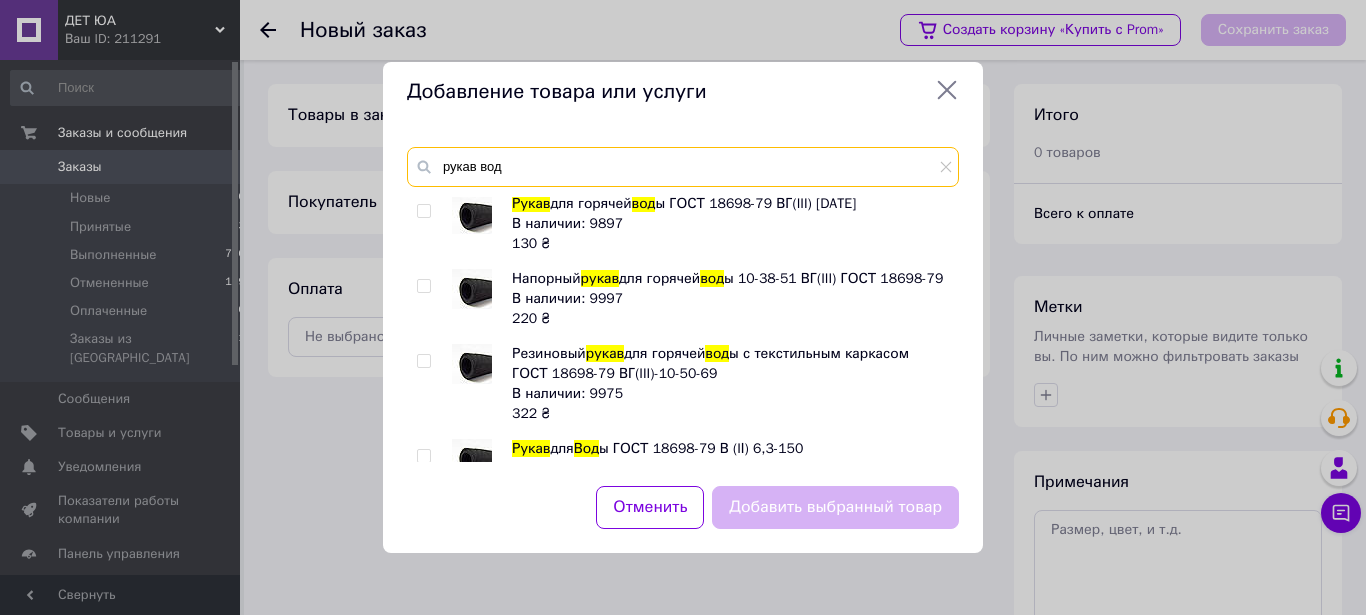 type on "рукав вод" 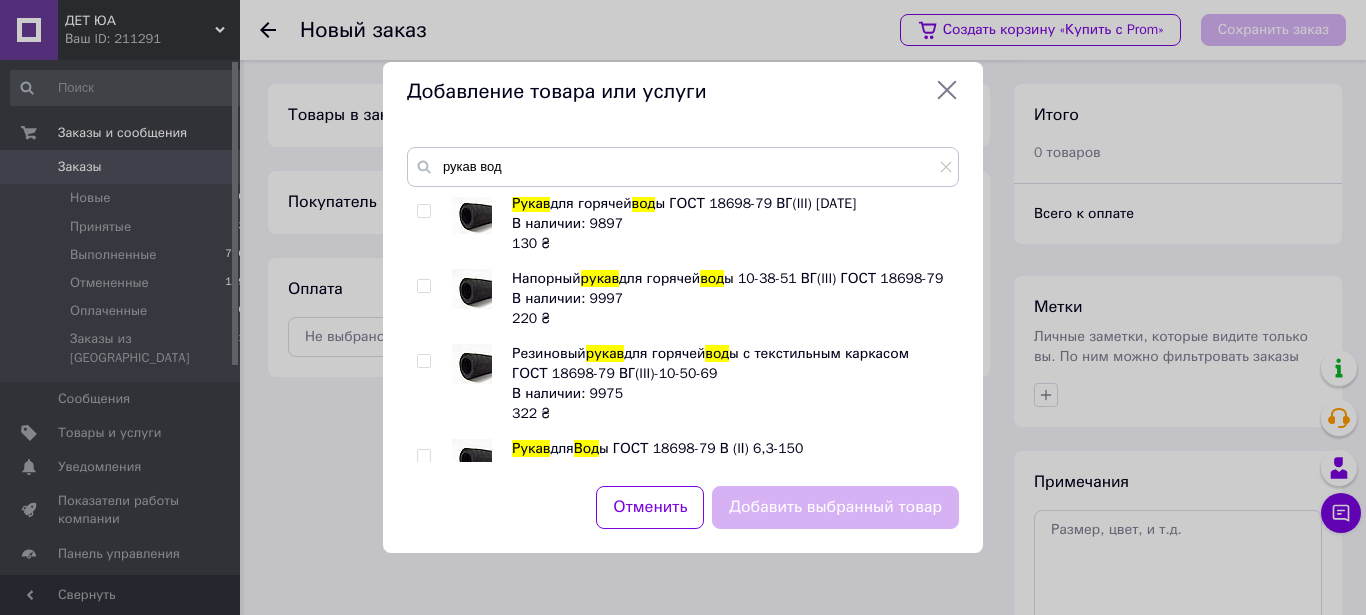 click on "для горячей" at bounding box center (664, 353) 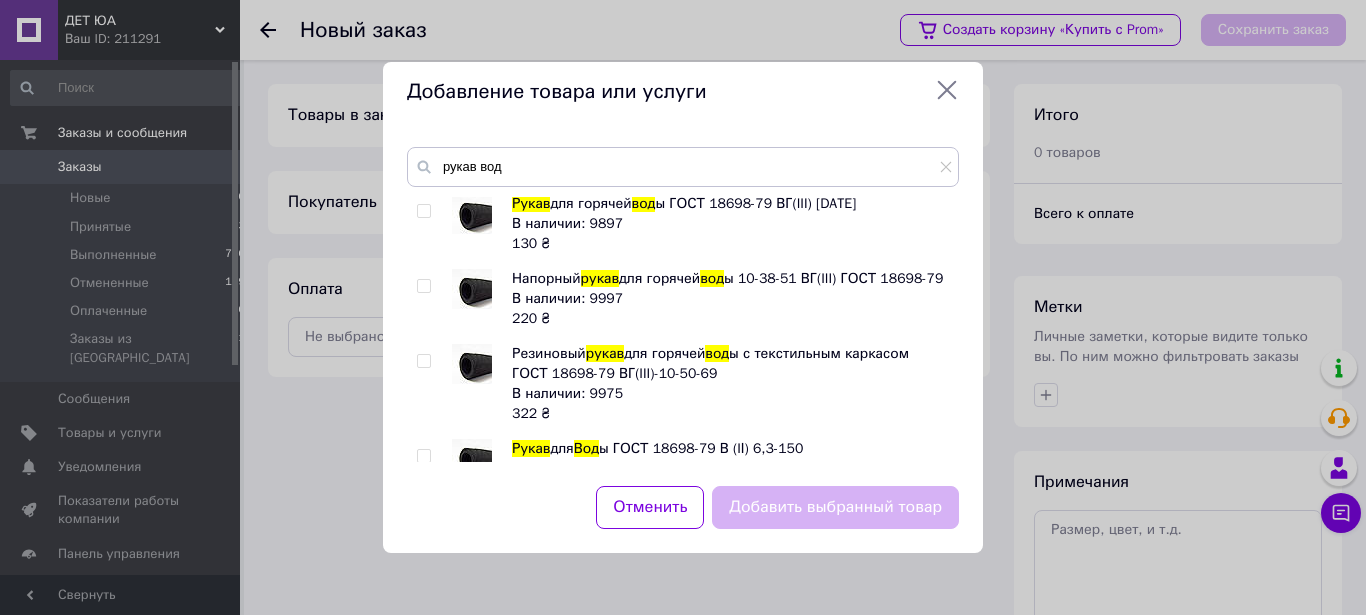 click at bounding box center (423, 361) 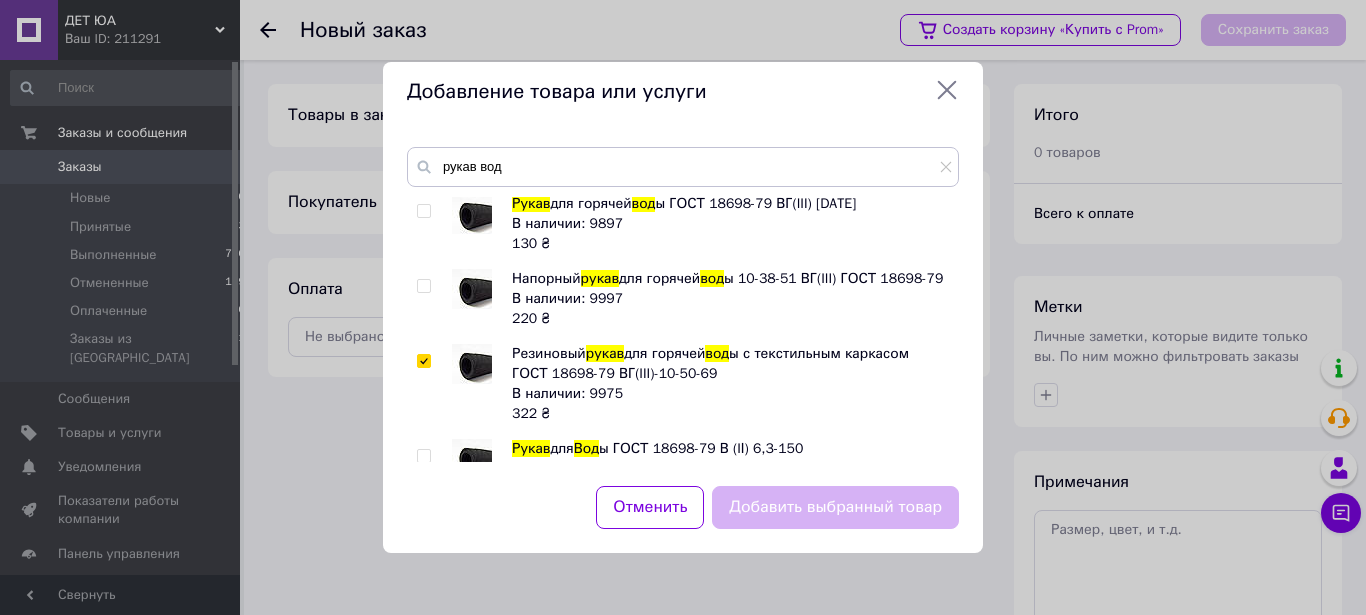 checkbox on "true" 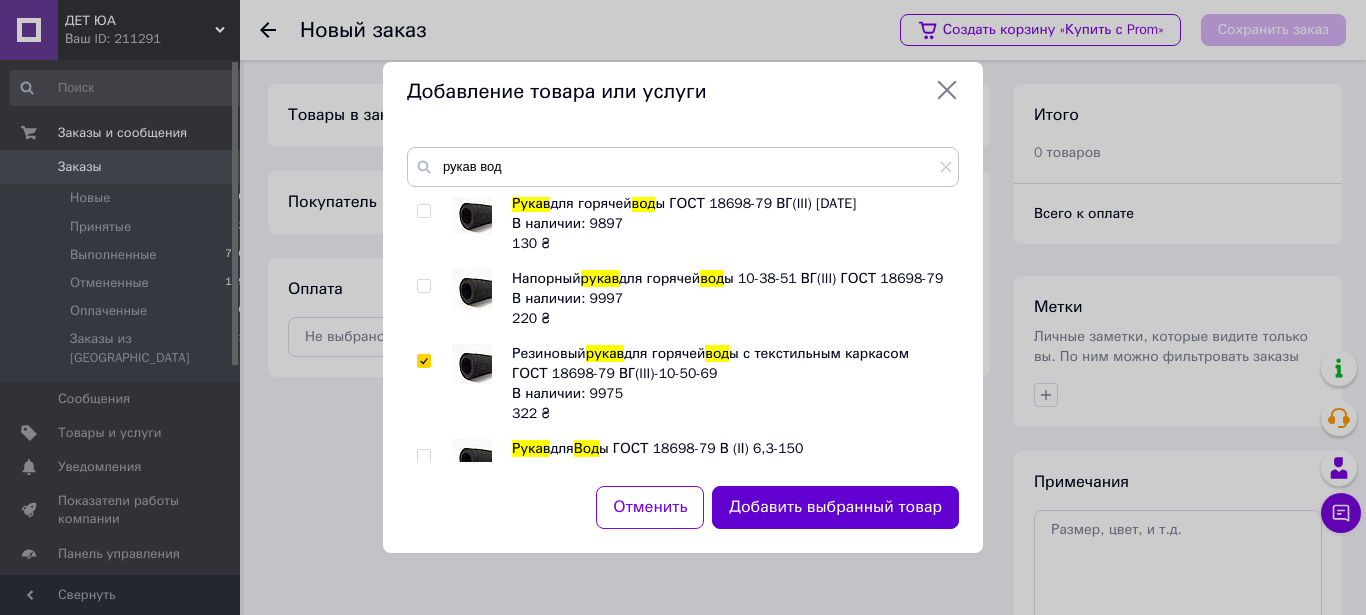 click on "Добавить выбранный товар" at bounding box center [835, 507] 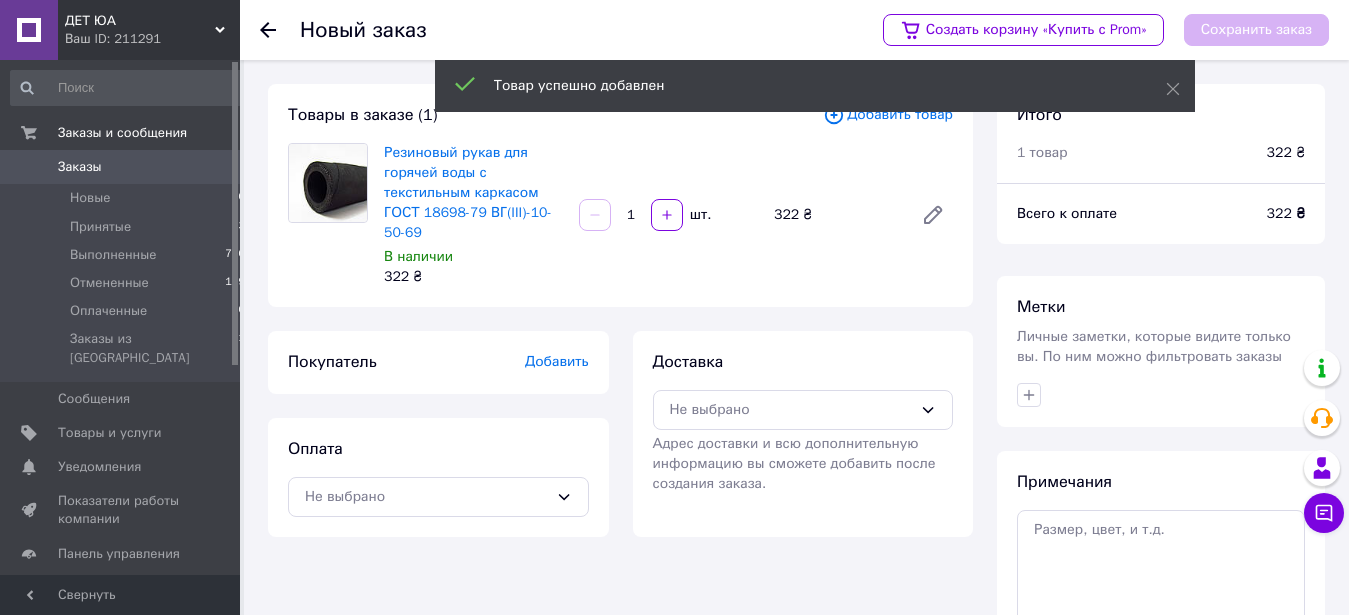 click on "1" at bounding box center [631, 215] 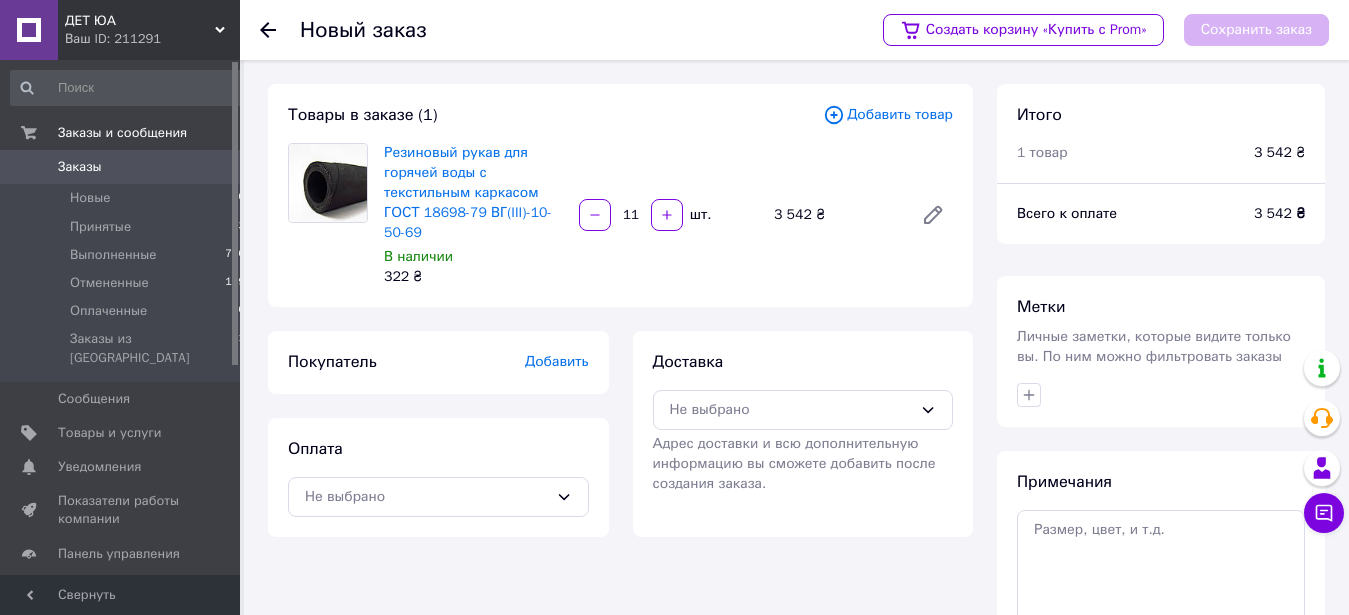 scroll, scrollTop: 102, scrollLeft: 0, axis: vertical 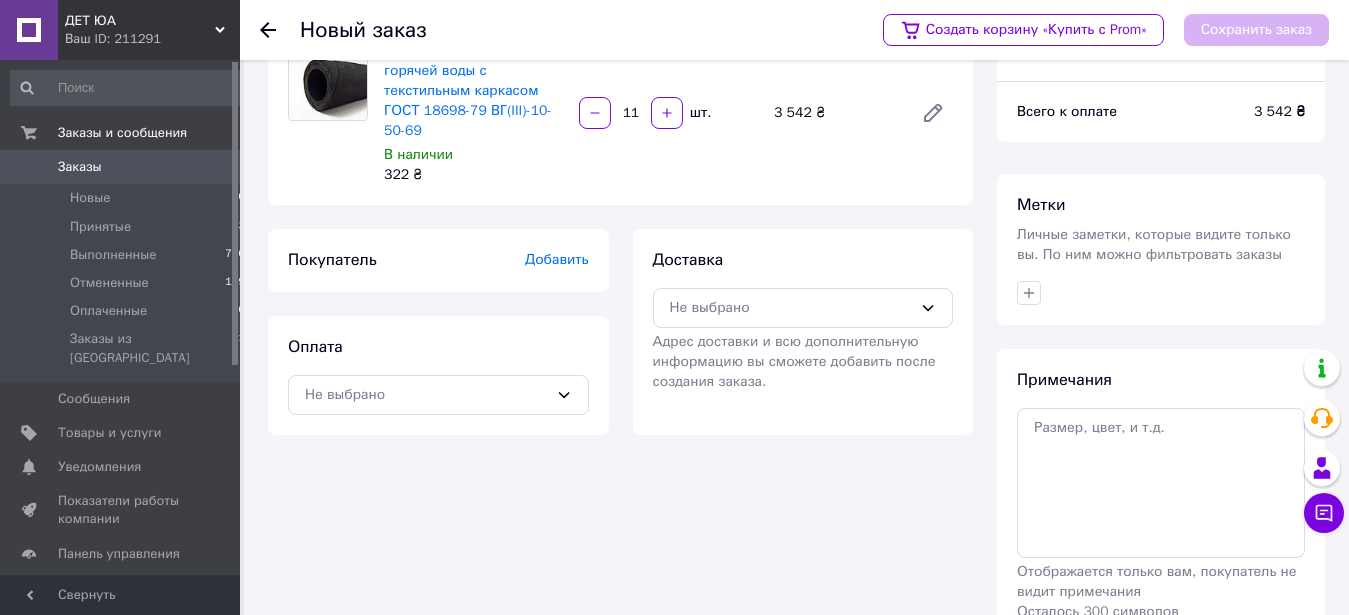 type on "11" 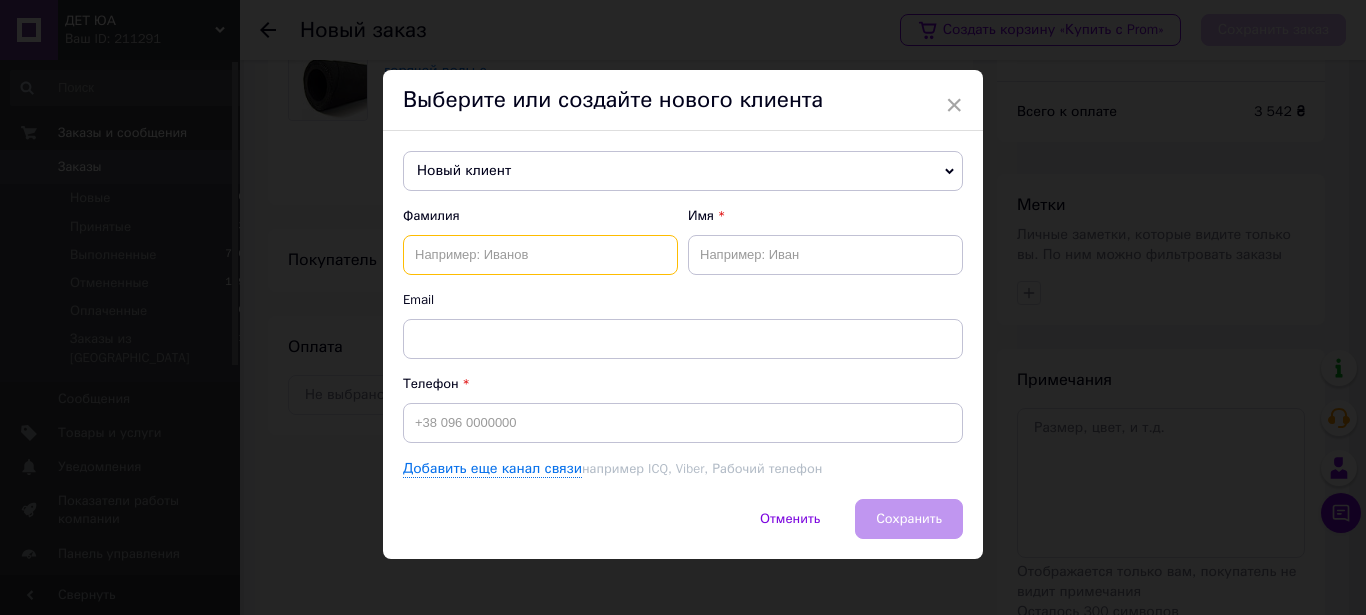 click at bounding box center [540, 255] 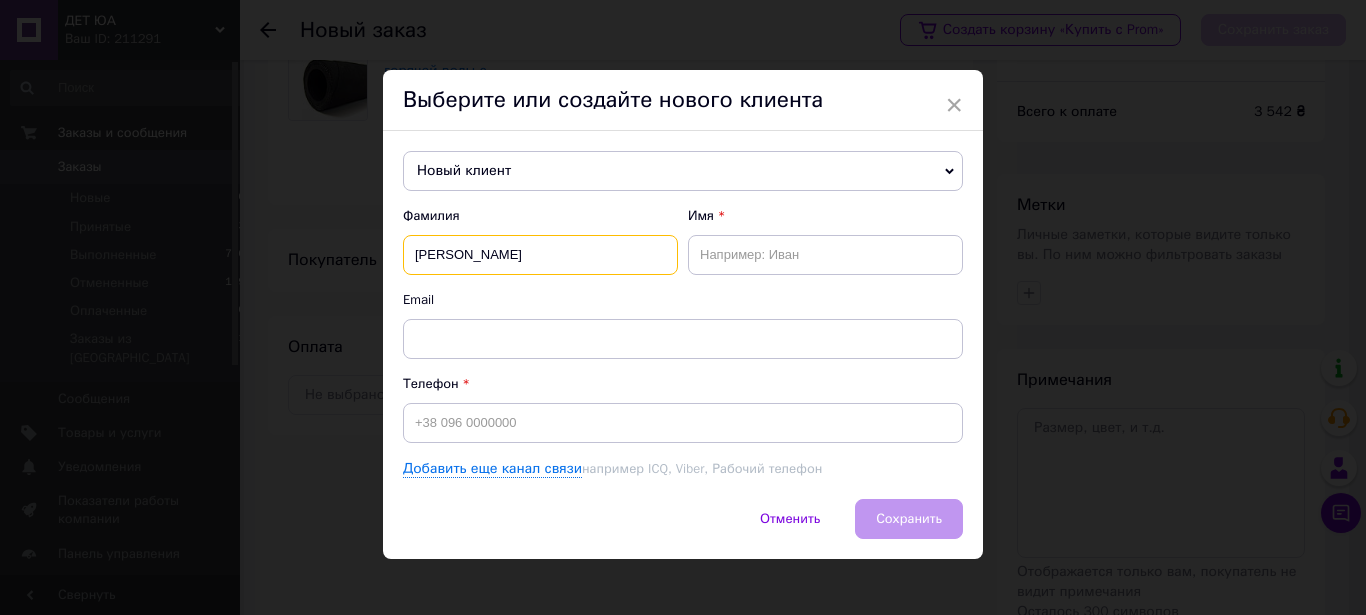 type on "[PERSON_NAME]" 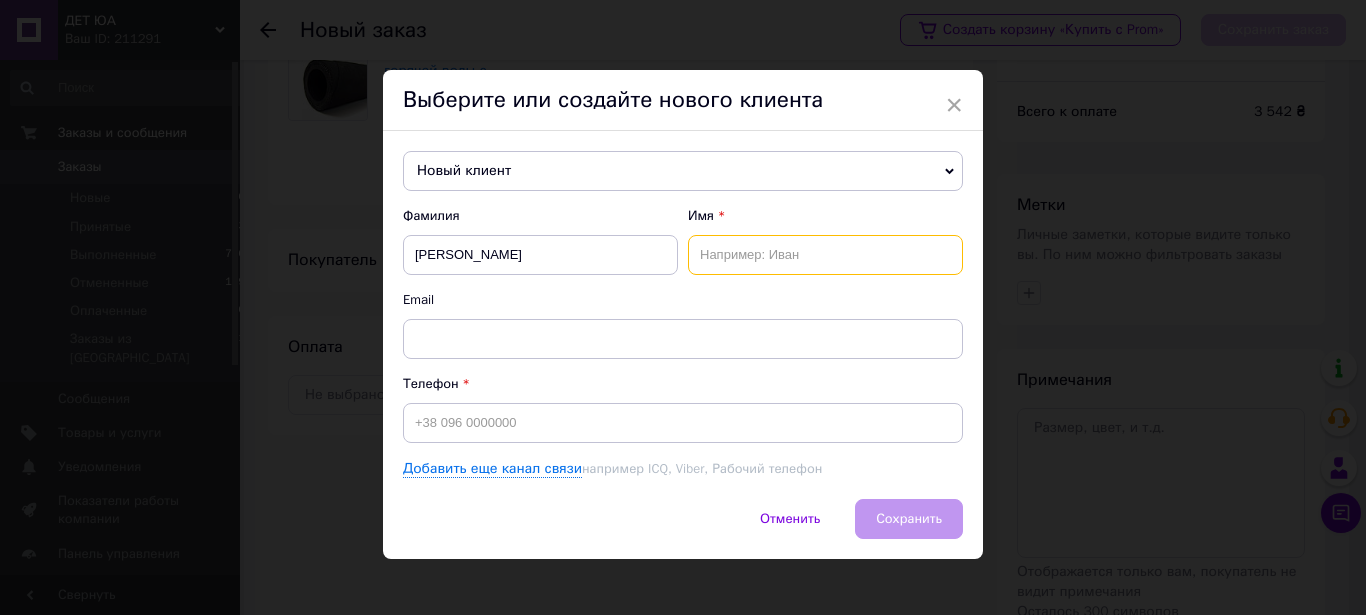 click at bounding box center [825, 255] 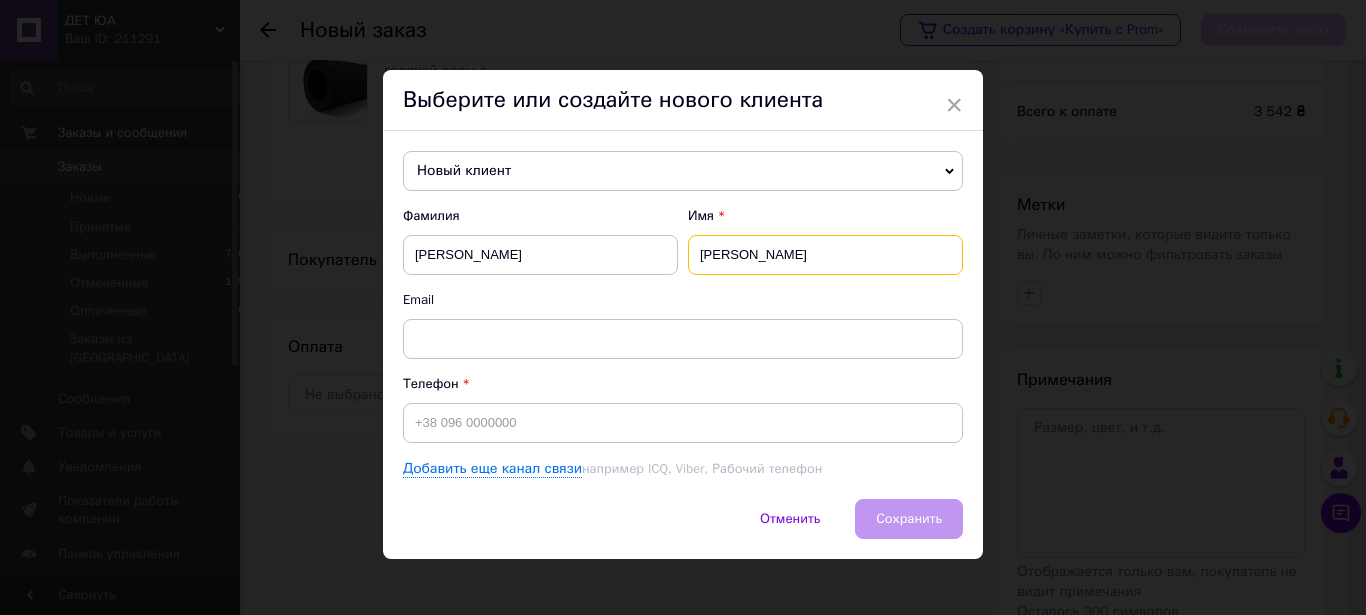 type on "[PERSON_NAME]" 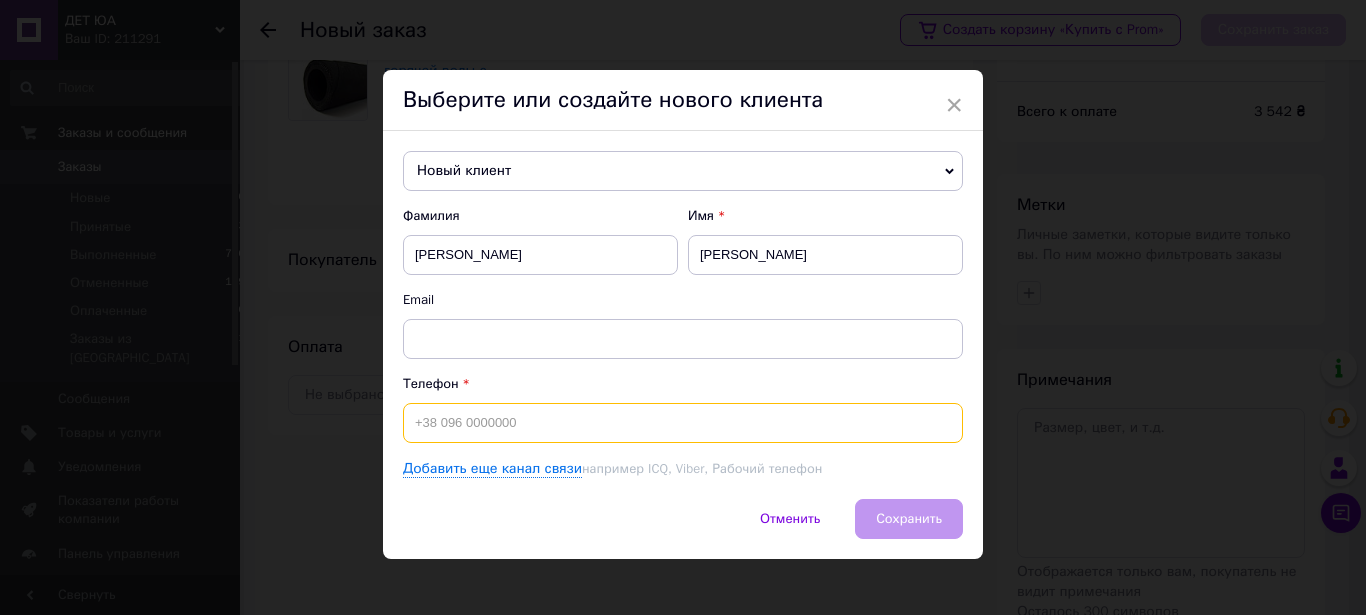 click at bounding box center (683, 423) 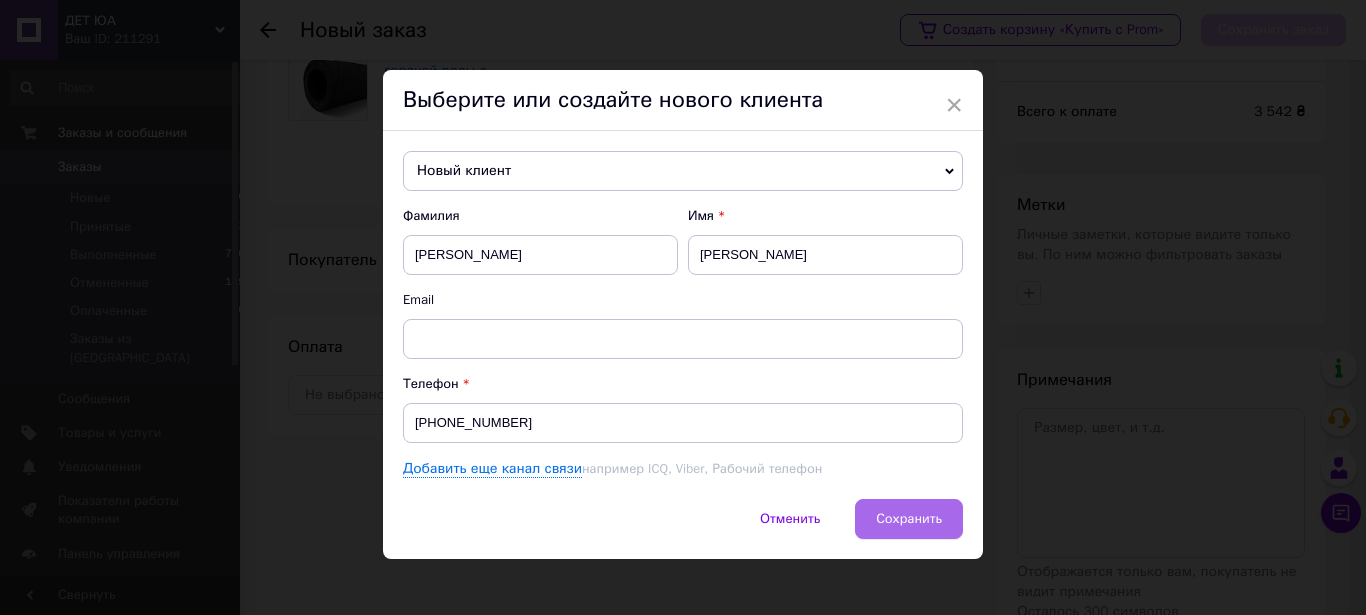 click on "Сохранить" at bounding box center (909, 518) 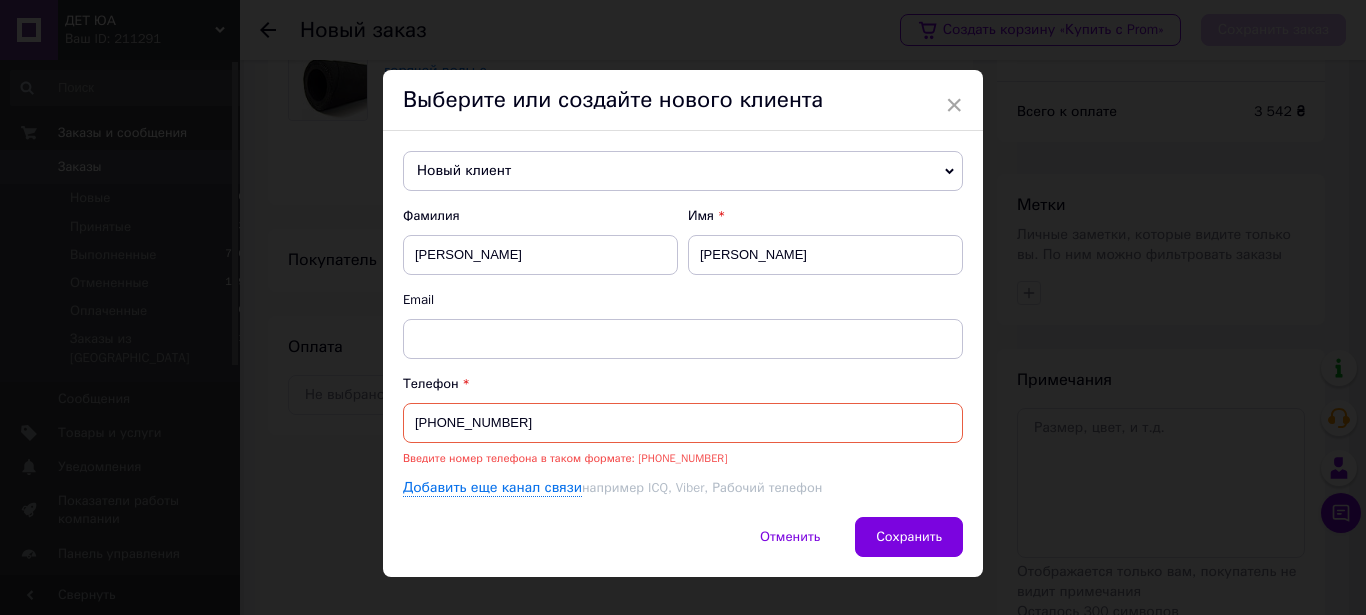 click on "[PHONE_NUMBER]" at bounding box center [683, 423] 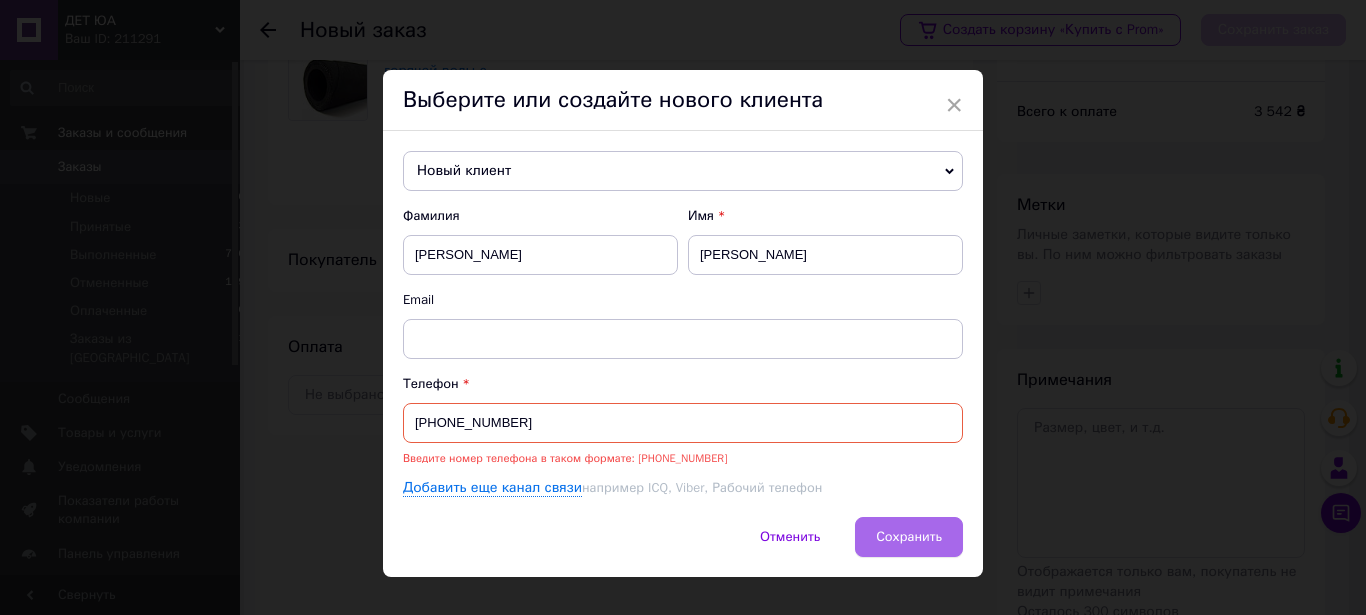 type on "[PHONE_NUMBER]" 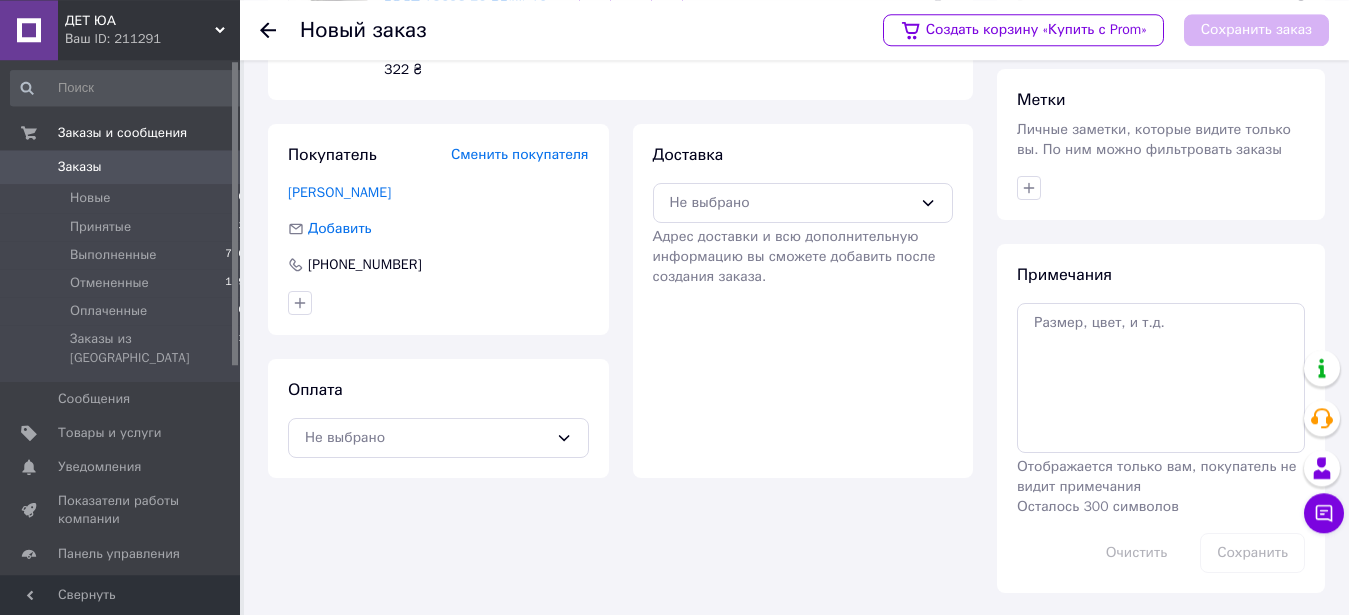 scroll, scrollTop: 209, scrollLeft: 0, axis: vertical 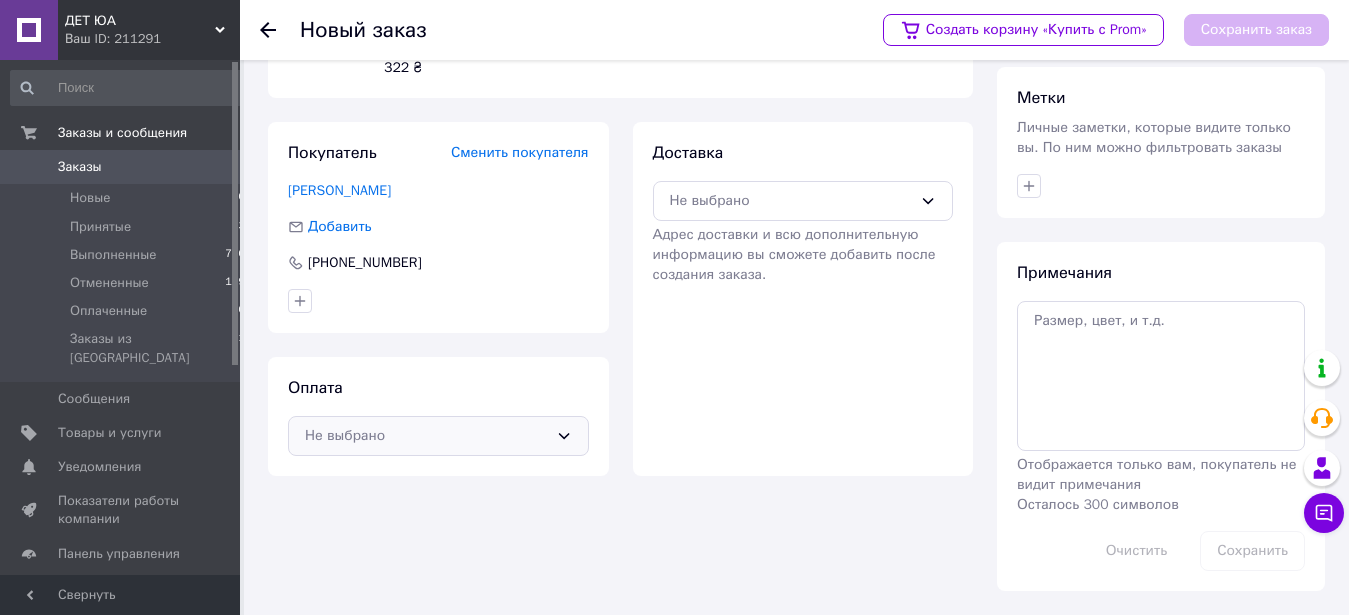click on "Не выбрано" at bounding box center [426, 436] 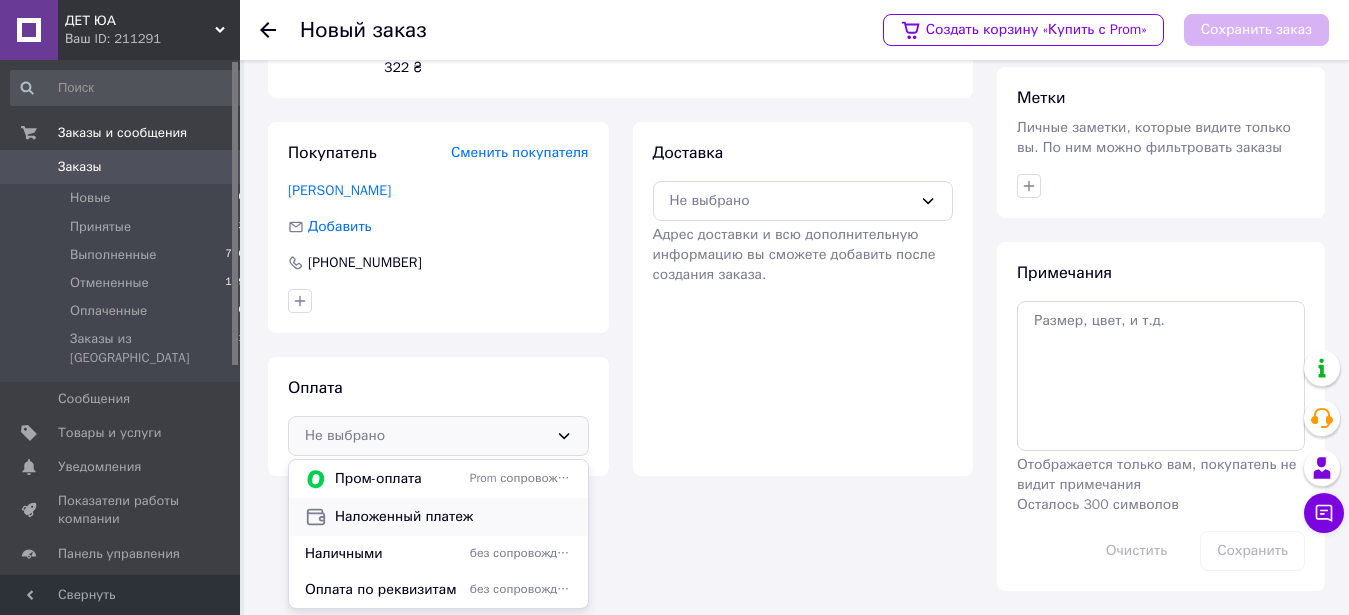 click on "Наложенный платеж" at bounding box center (453, 517) 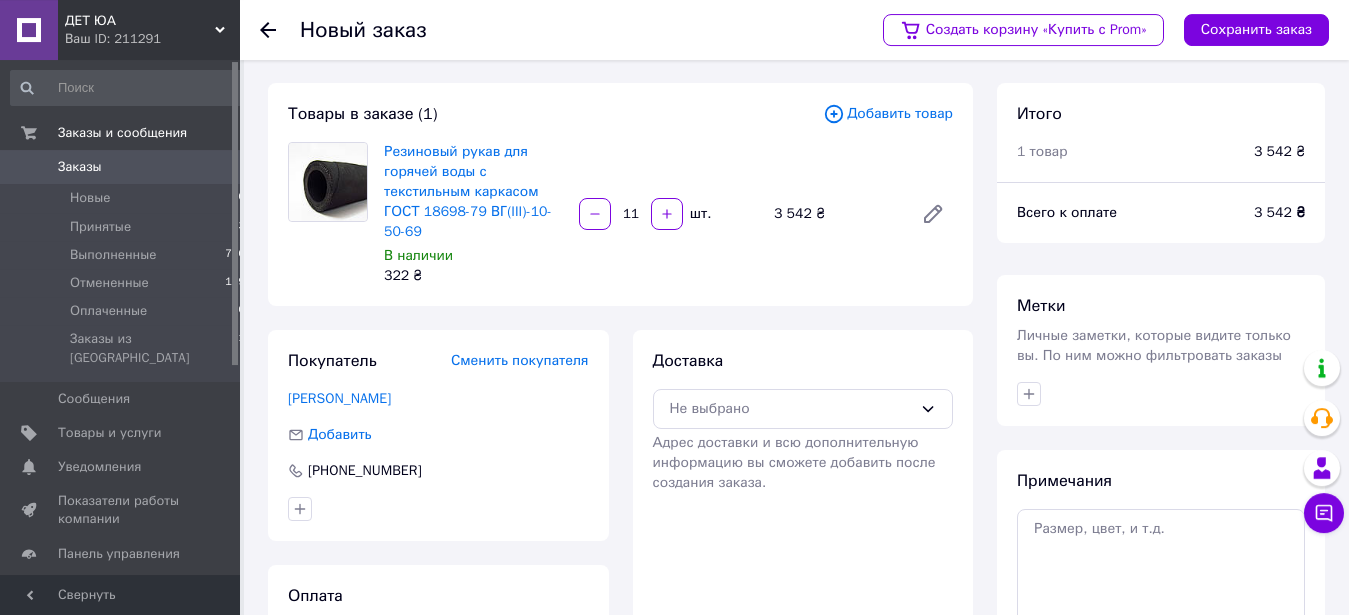 scroll, scrollTop: 0, scrollLeft: 0, axis: both 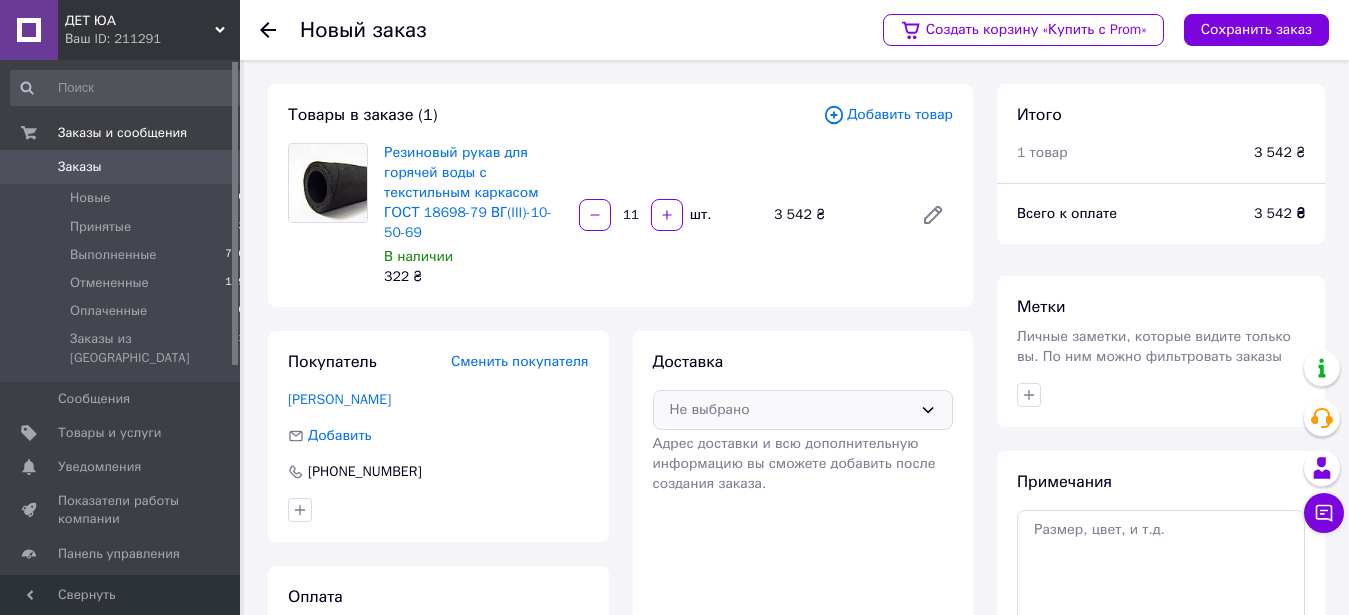 click on "Не выбрано" at bounding box center (791, 410) 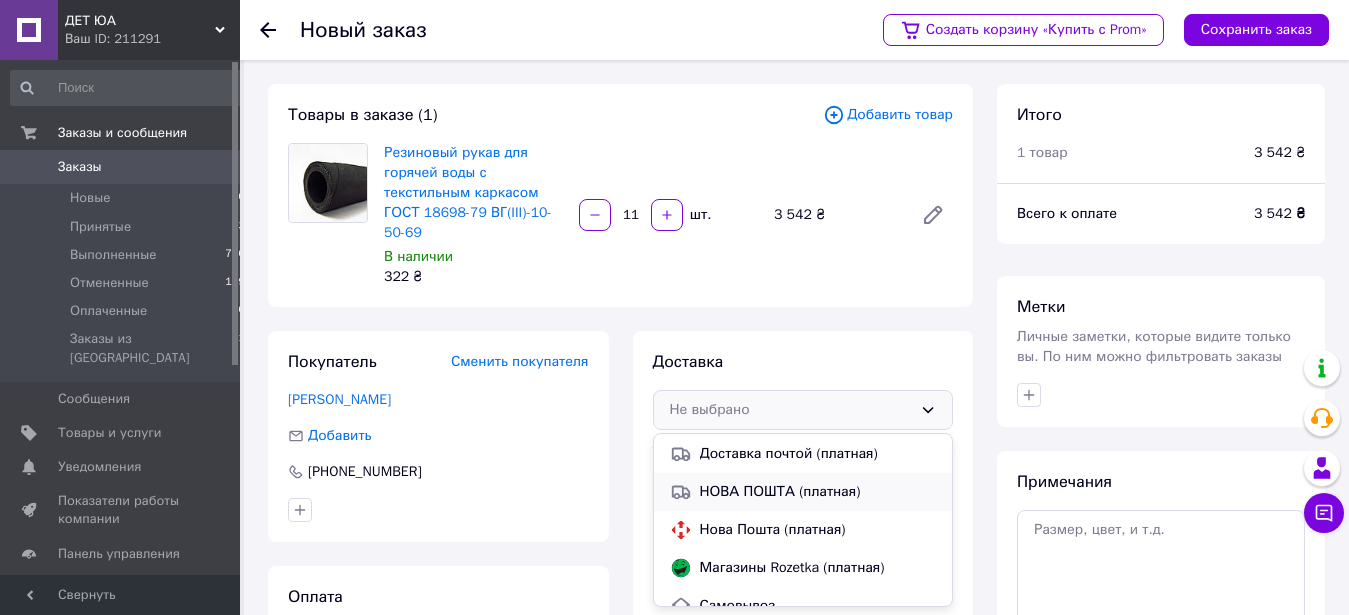 scroll, scrollTop: 56, scrollLeft: 0, axis: vertical 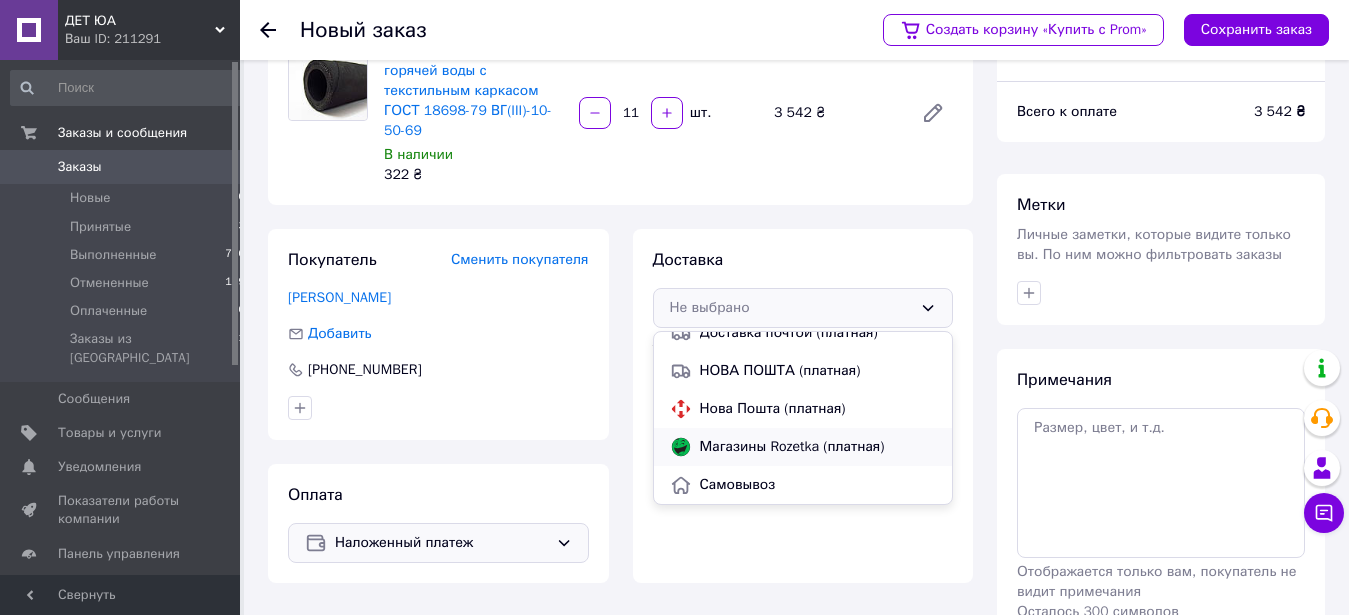 click on "Магазины Rozetka (платная)" at bounding box center (818, 447) 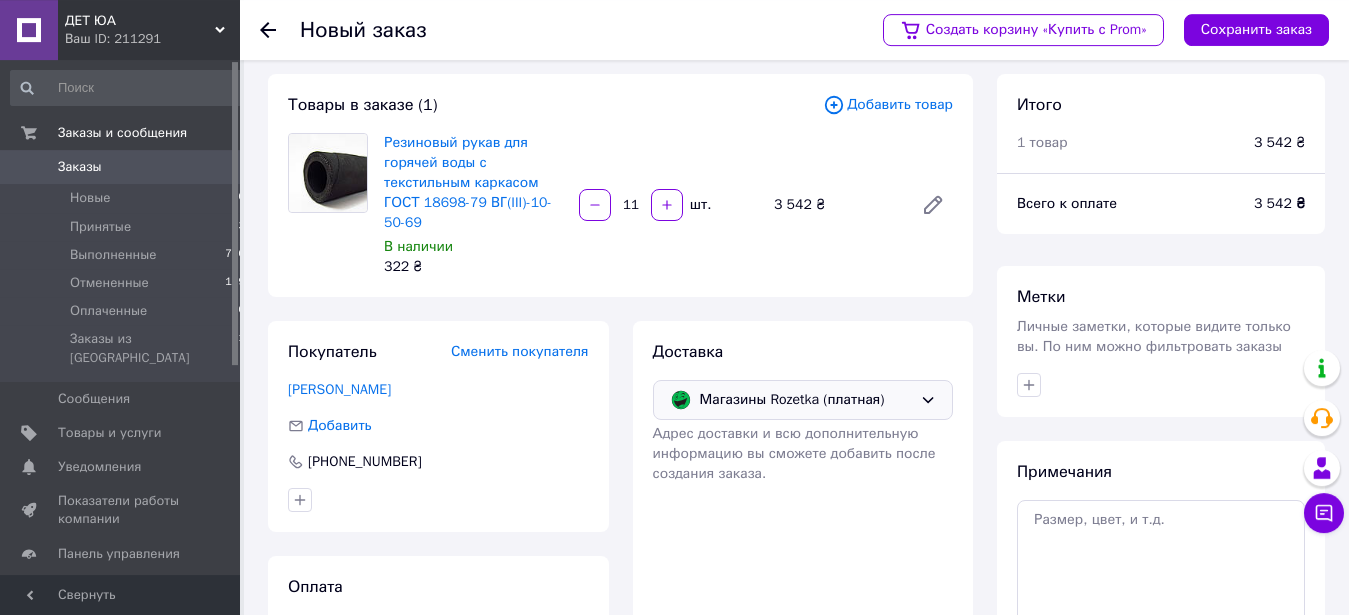 scroll, scrollTop: 0, scrollLeft: 0, axis: both 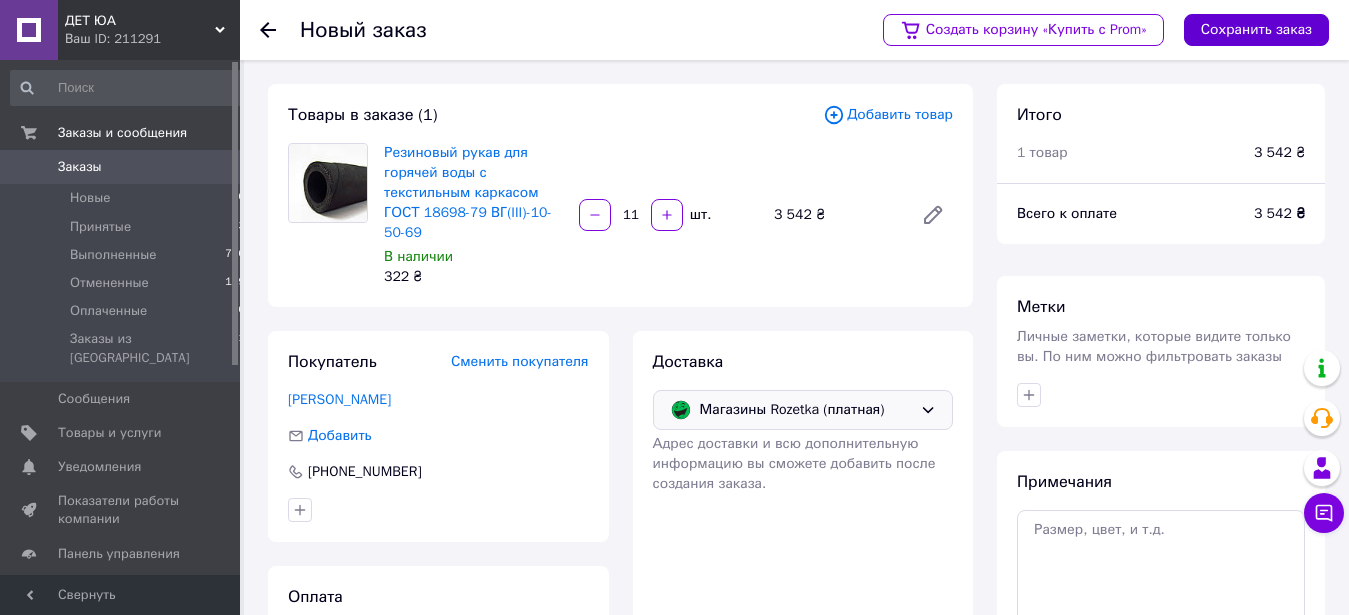 click on "Сохранить заказ" at bounding box center (1256, 30) 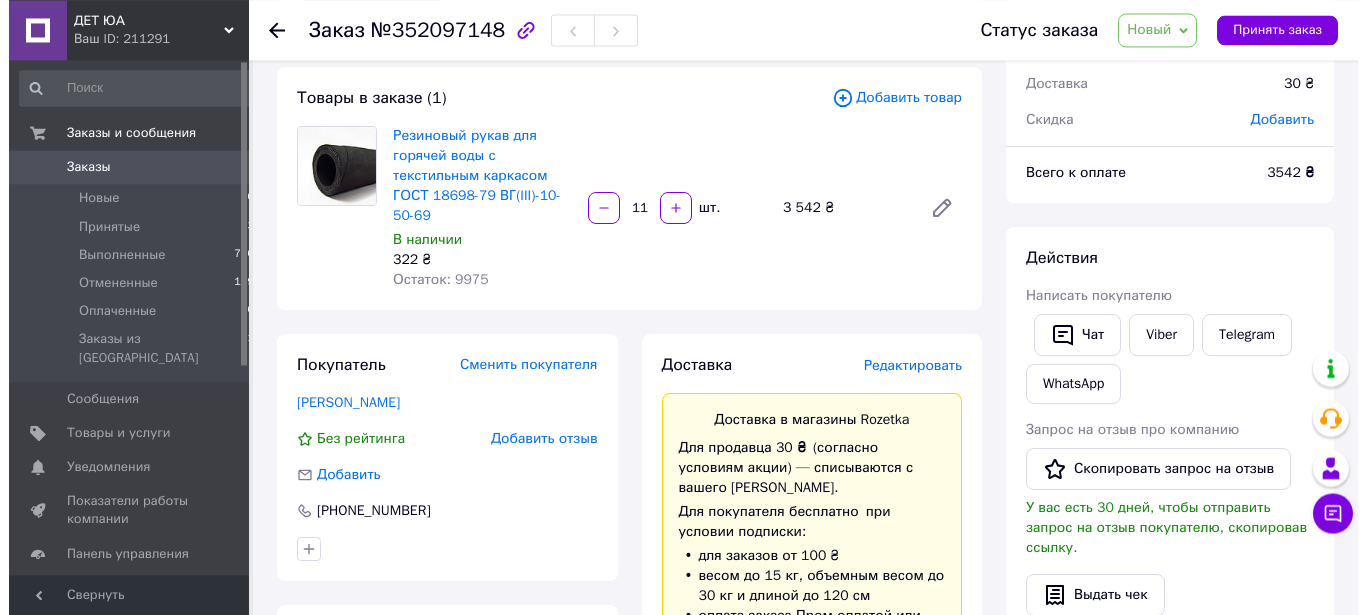 scroll, scrollTop: 102, scrollLeft: 0, axis: vertical 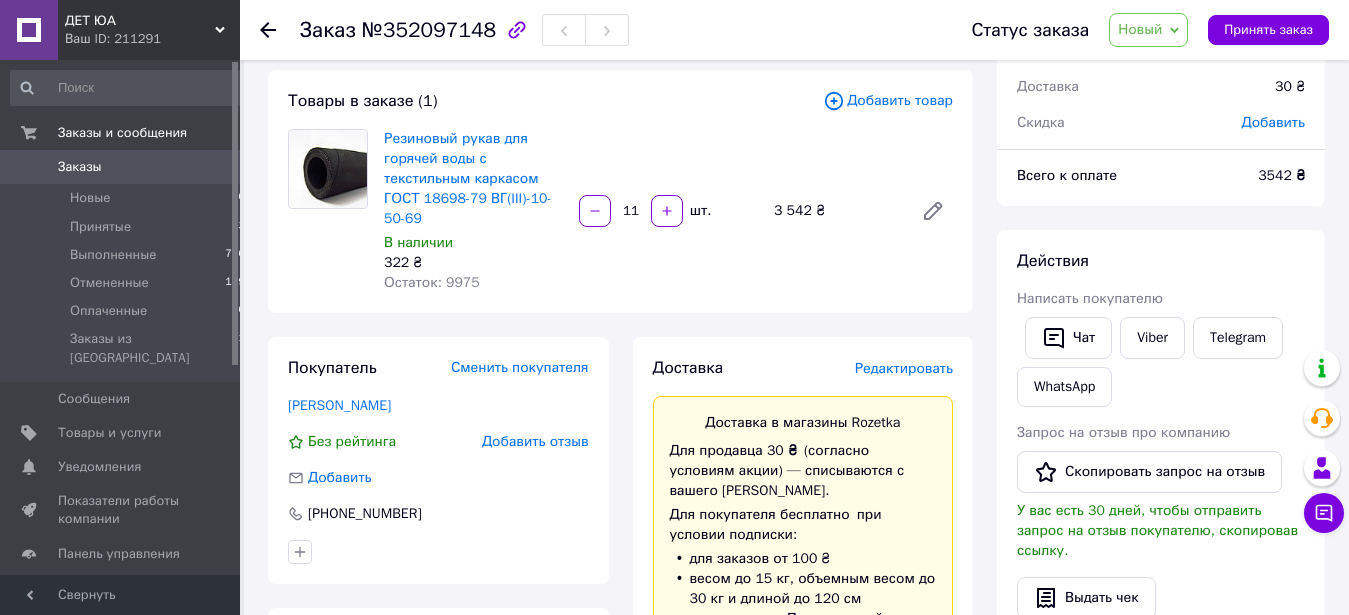 click on "Редактировать" at bounding box center (904, 368) 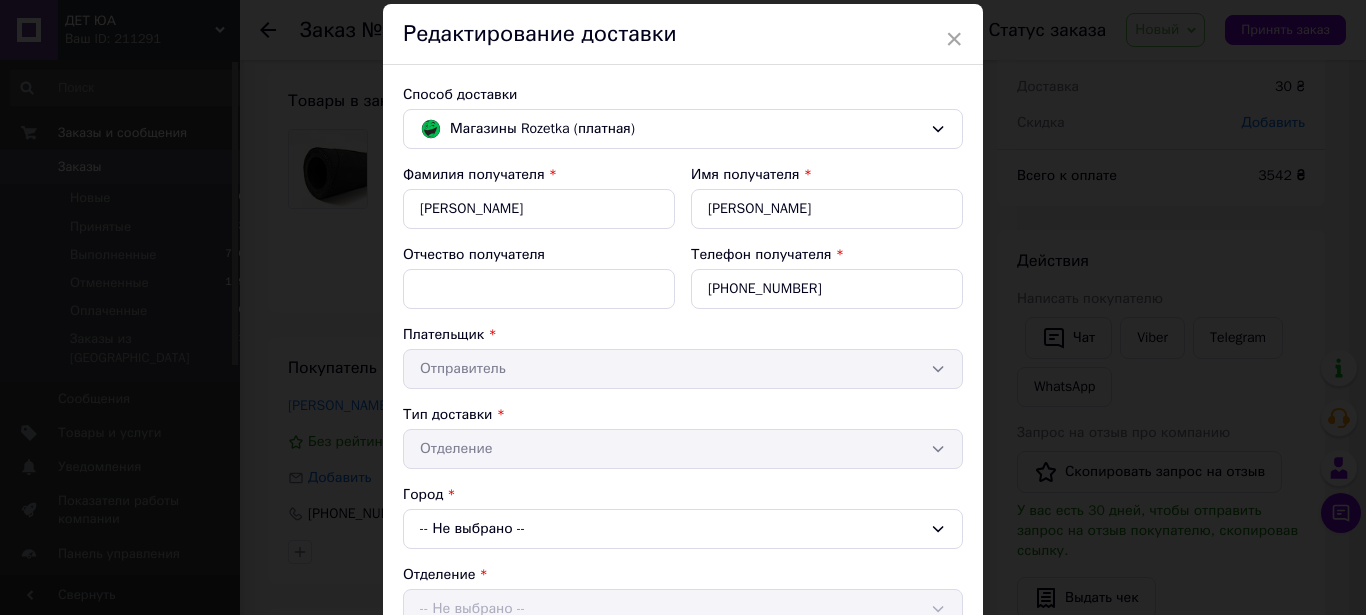 scroll, scrollTop: 114, scrollLeft: 0, axis: vertical 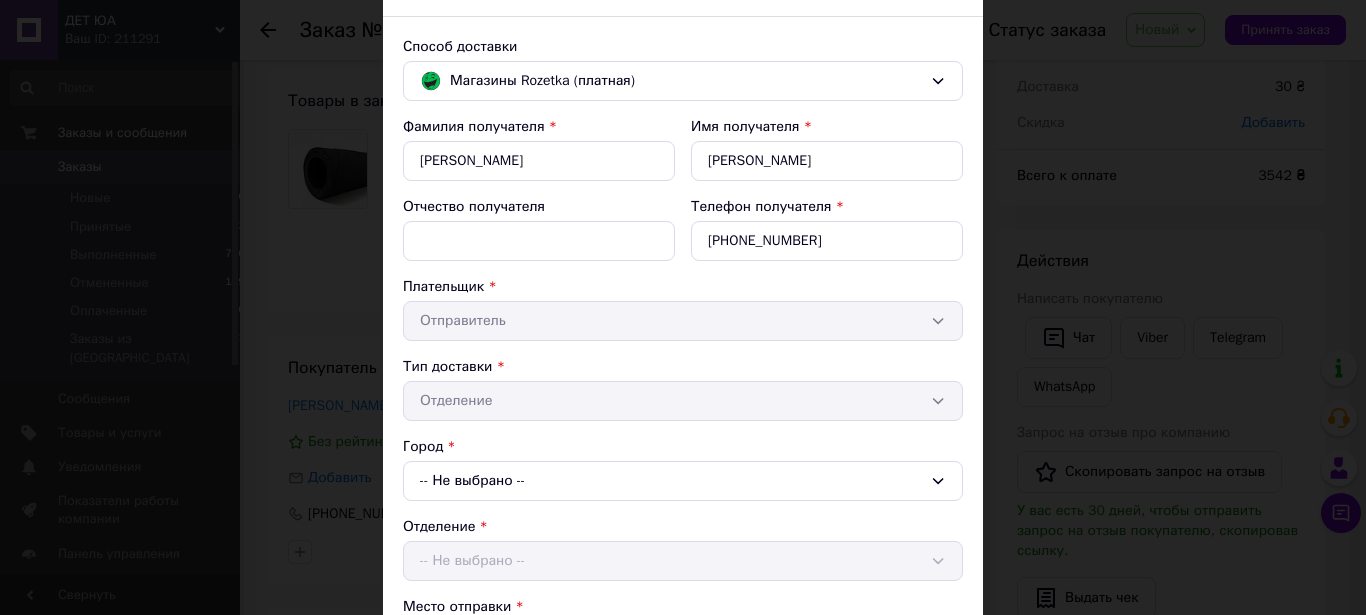click on "Плательщик   * Отправитель" at bounding box center [683, 309] 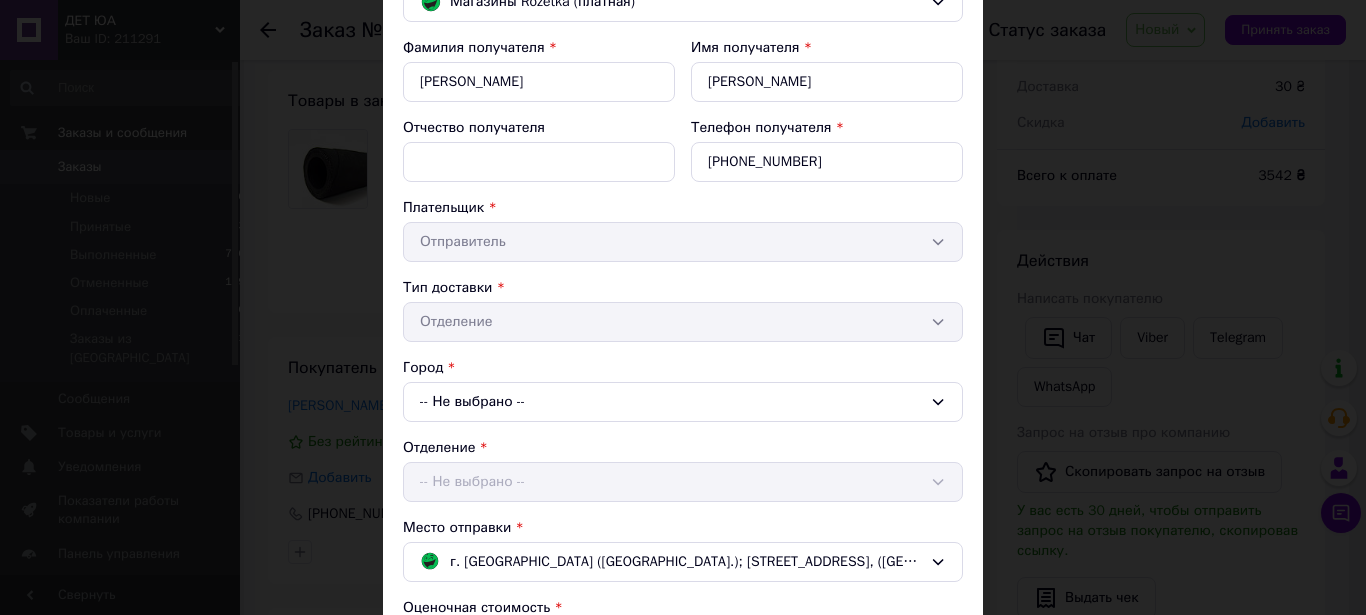 scroll, scrollTop: 228, scrollLeft: 0, axis: vertical 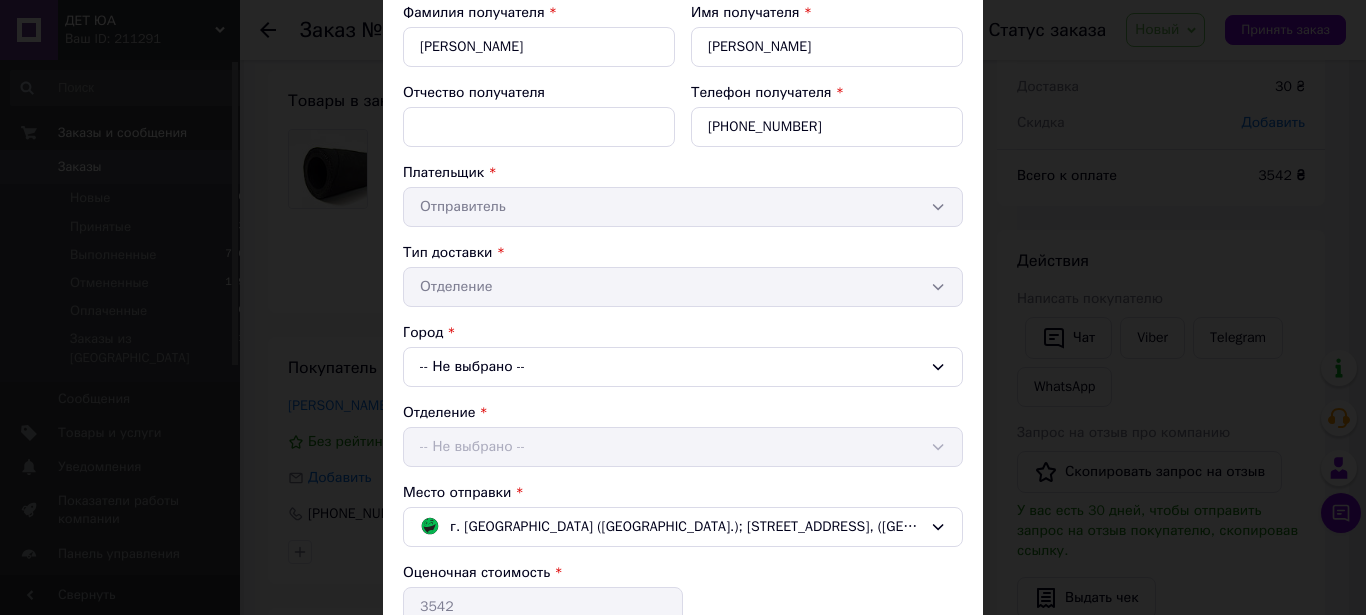 click on "-- Не выбрано --" at bounding box center [683, 367] 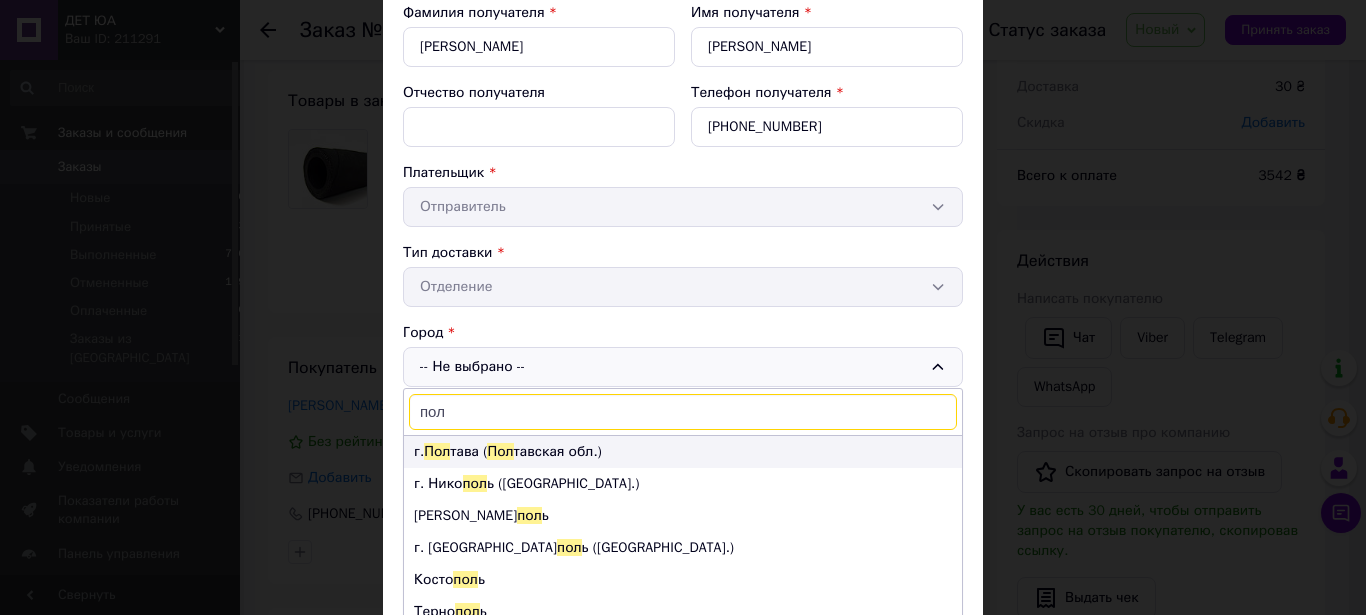 type on "пол" 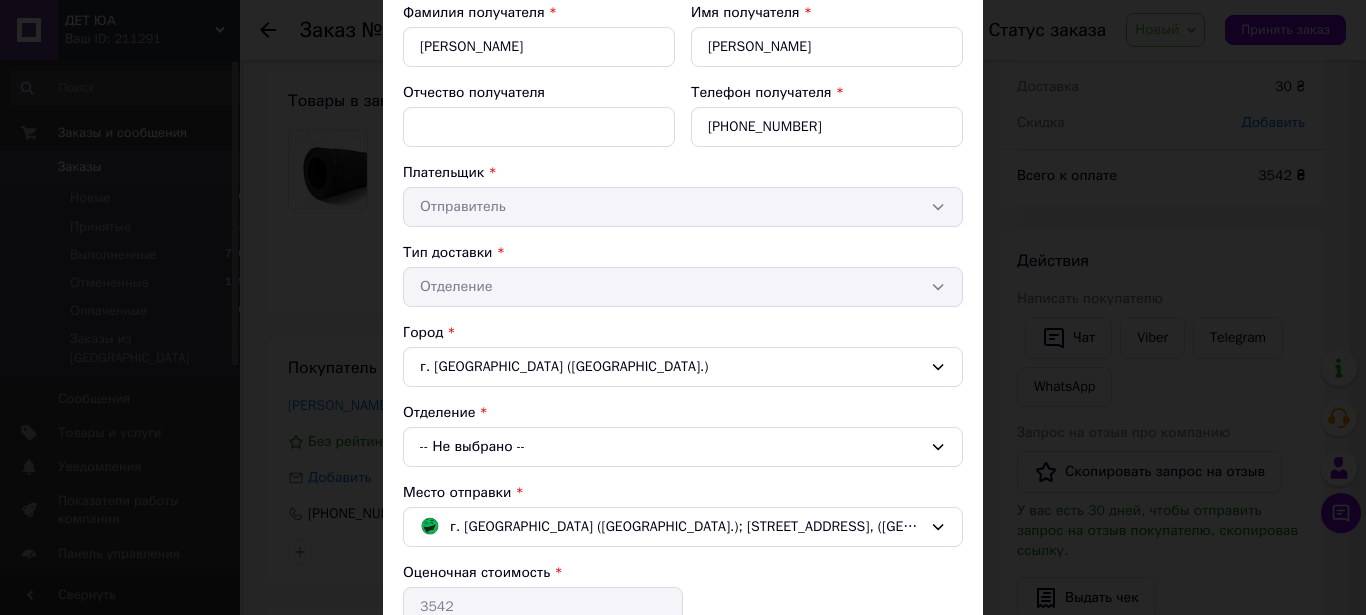 click on "-- Не выбрано --" at bounding box center [683, 447] 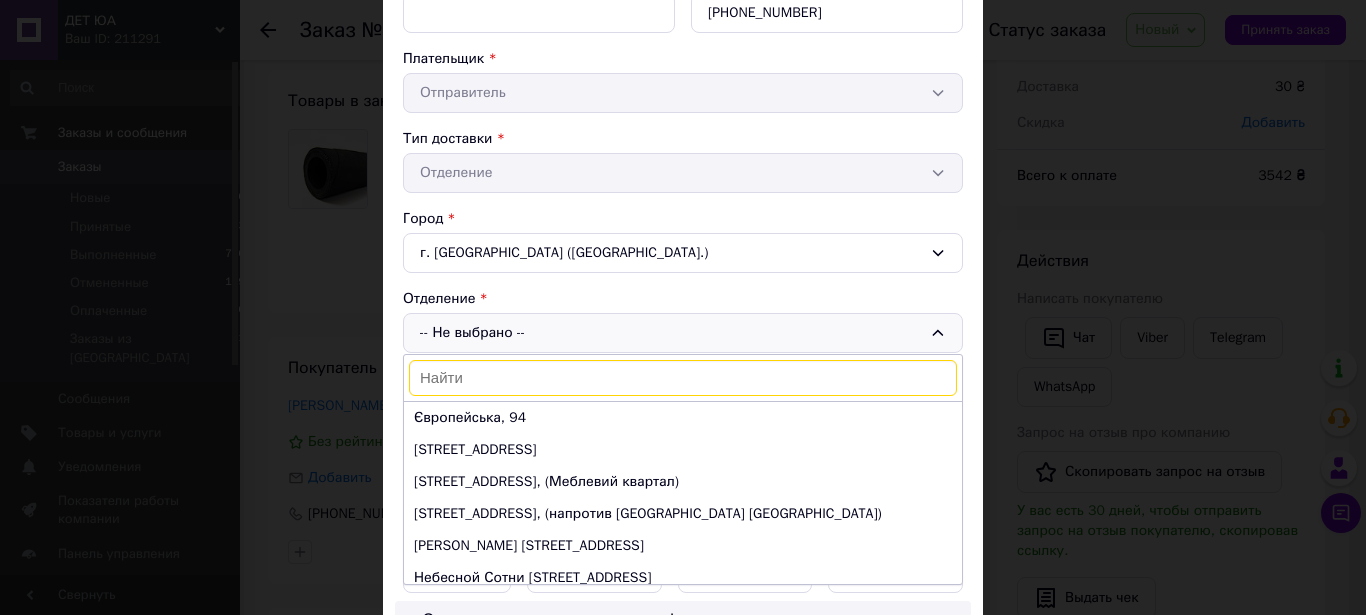 scroll, scrollTop: 456, scrollLeft: 0, axis: vertical 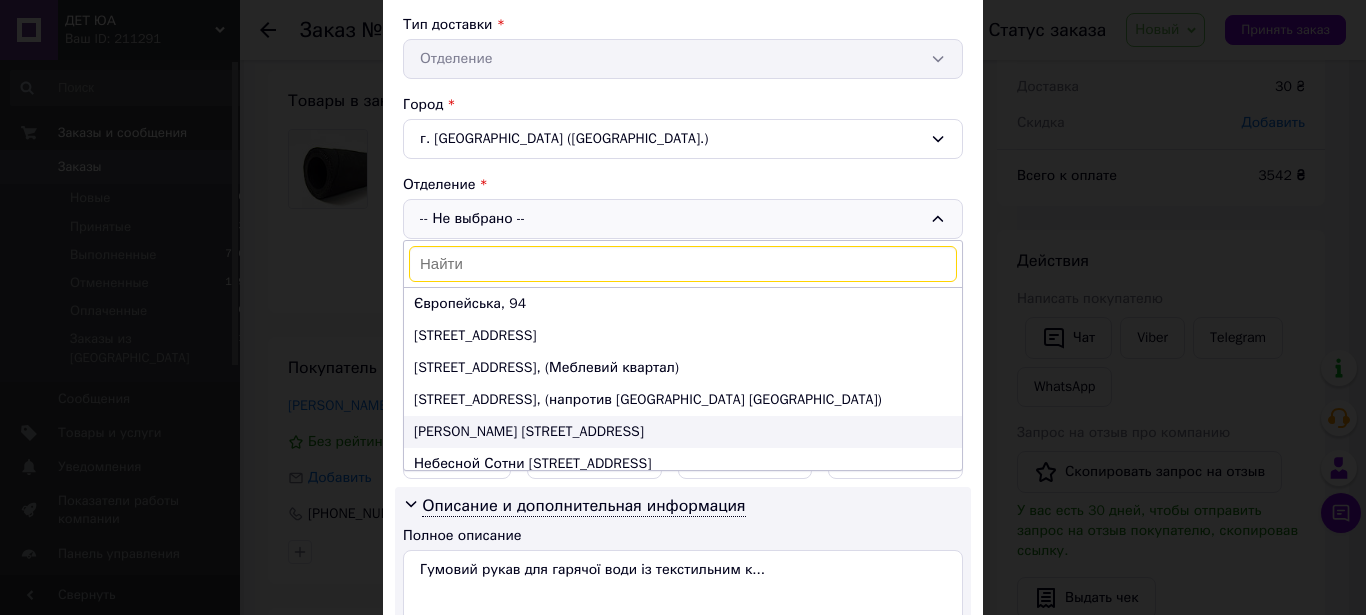 click on "[PERSON_NAME] [STREET_ADDRESS]" at bounding box center [683, 432] 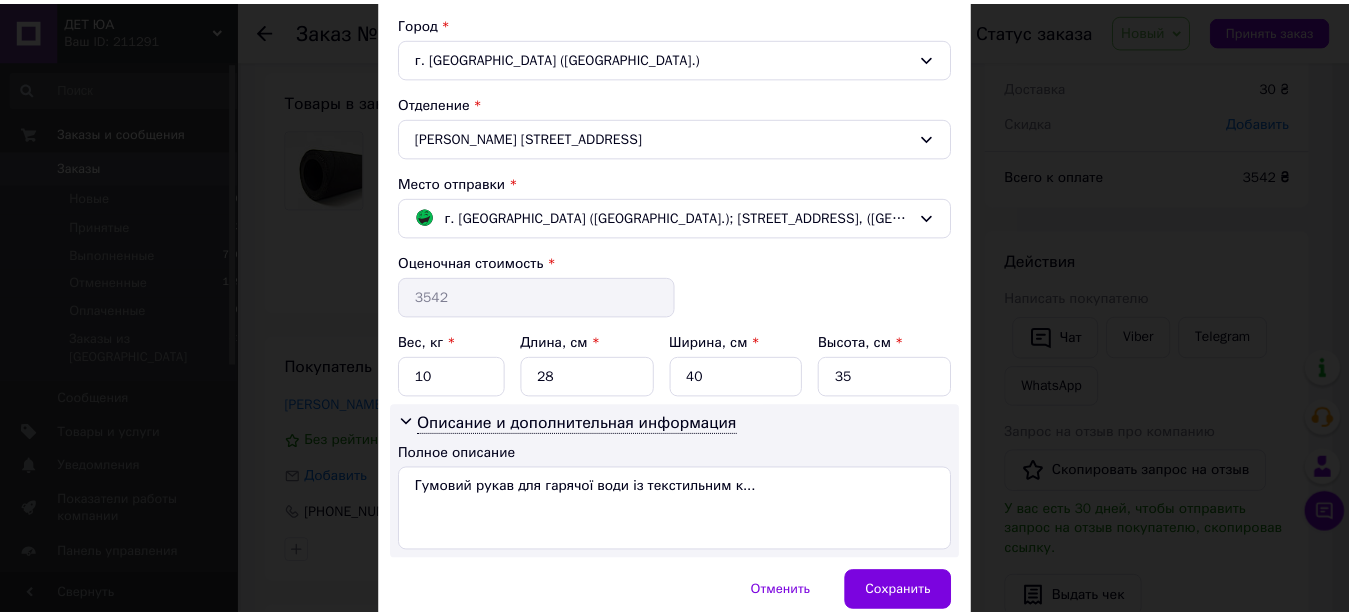 scroll, scrollTop: 570, scrollLeft: 0, axis: vertical 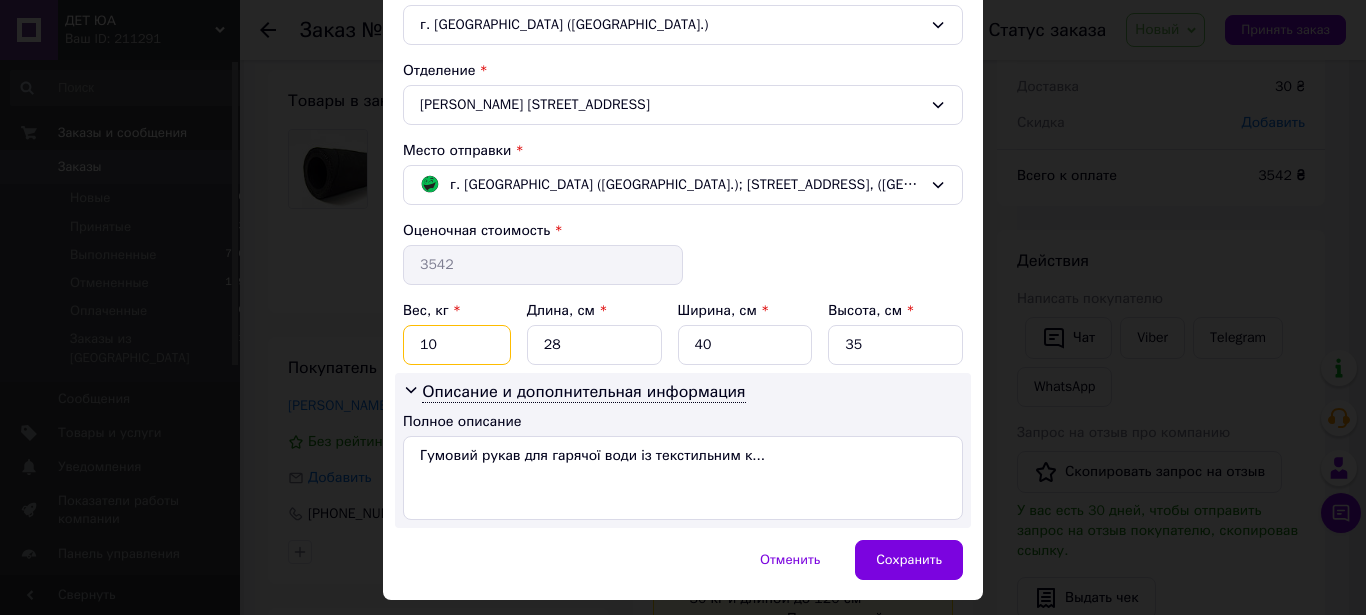 click on "10" at bounding box center [457, 345] 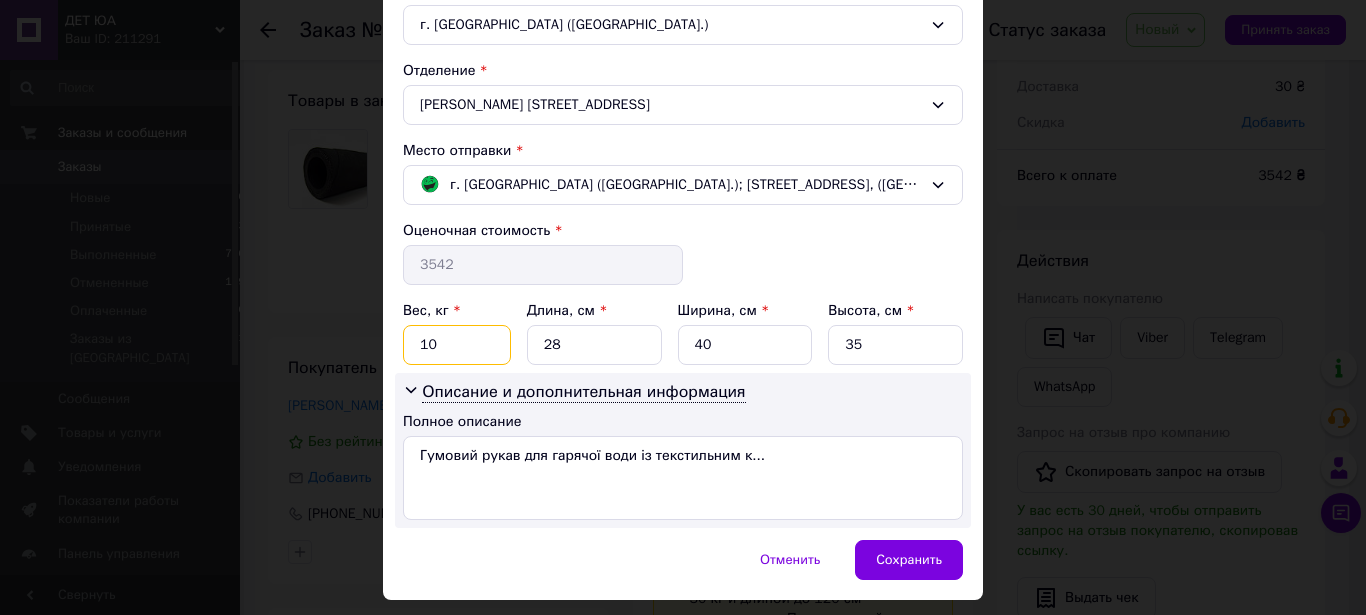 type on "1" 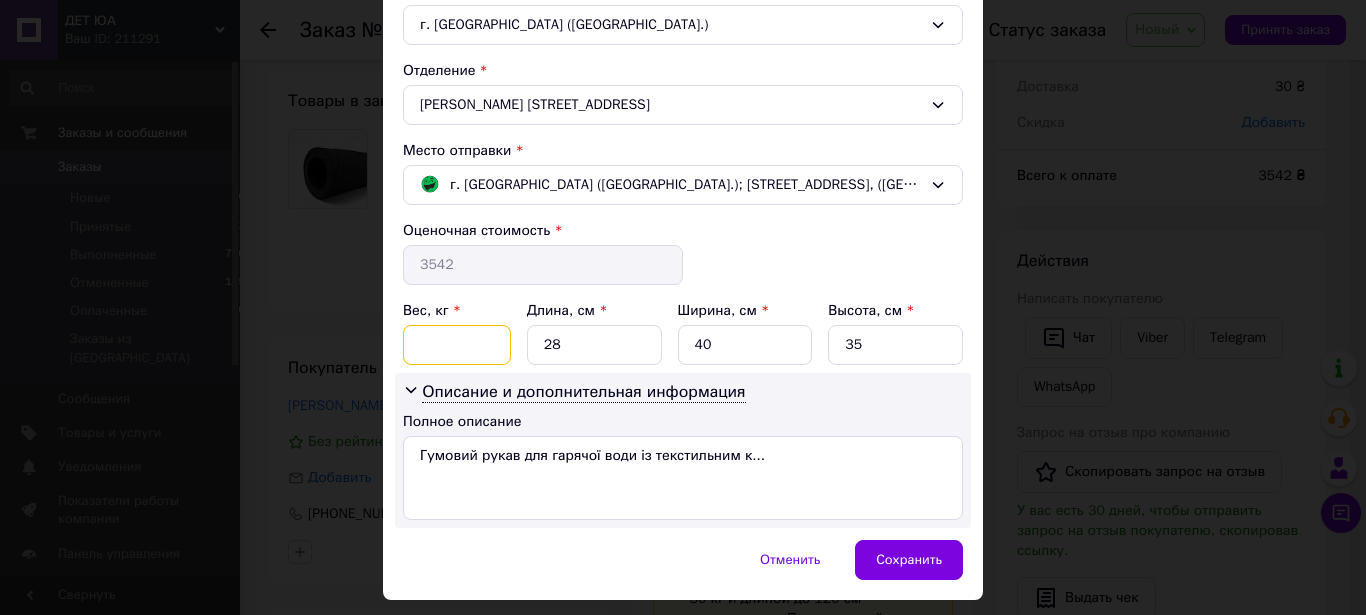 type on "7" 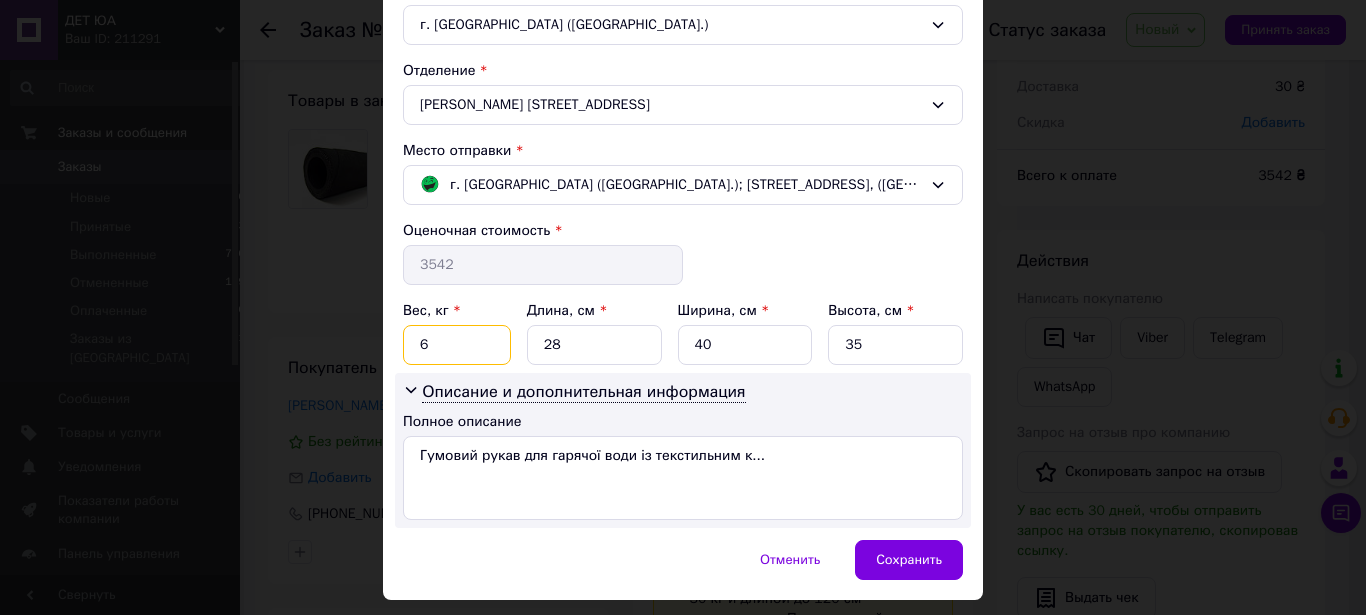type on "6" 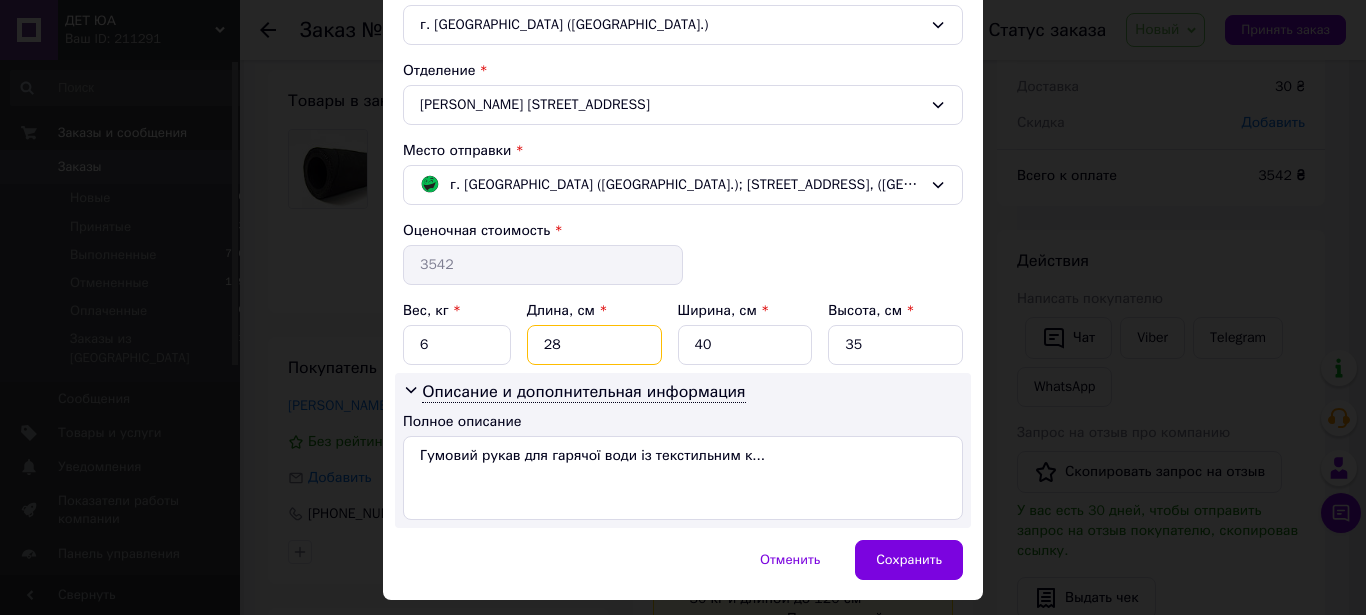 drag, startPoint x: 555, startPoint y: 348, endPoint x: 522, endPoint y: 347, distance: 33.01515 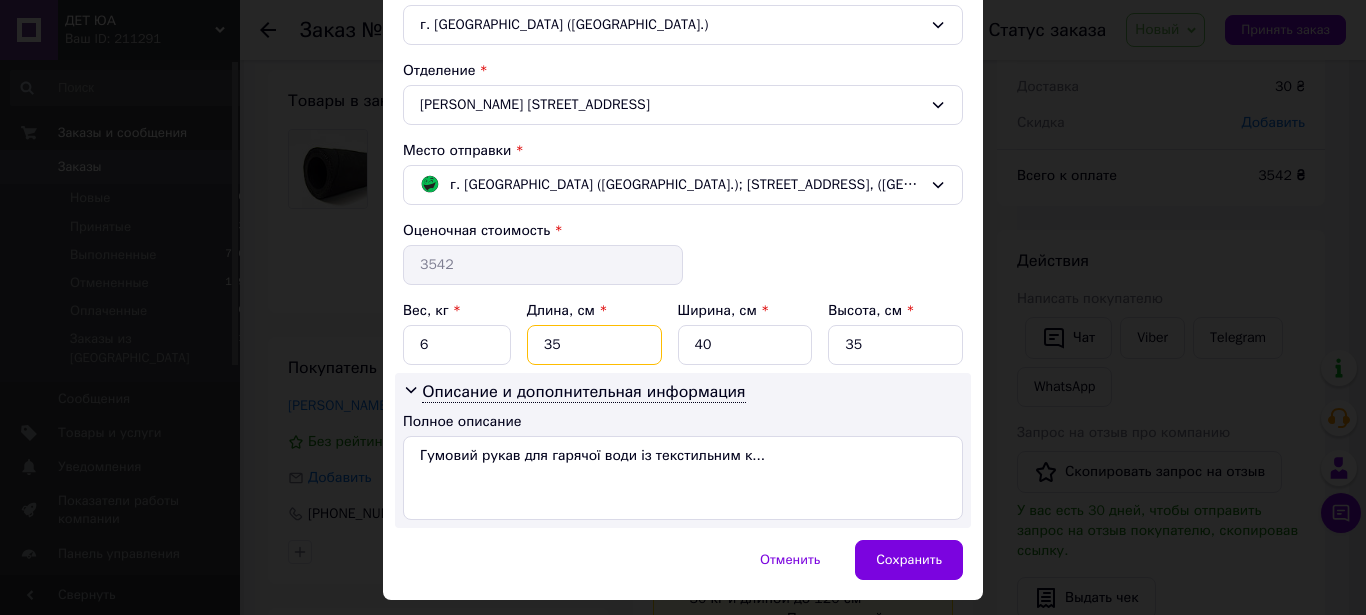 type on "35" 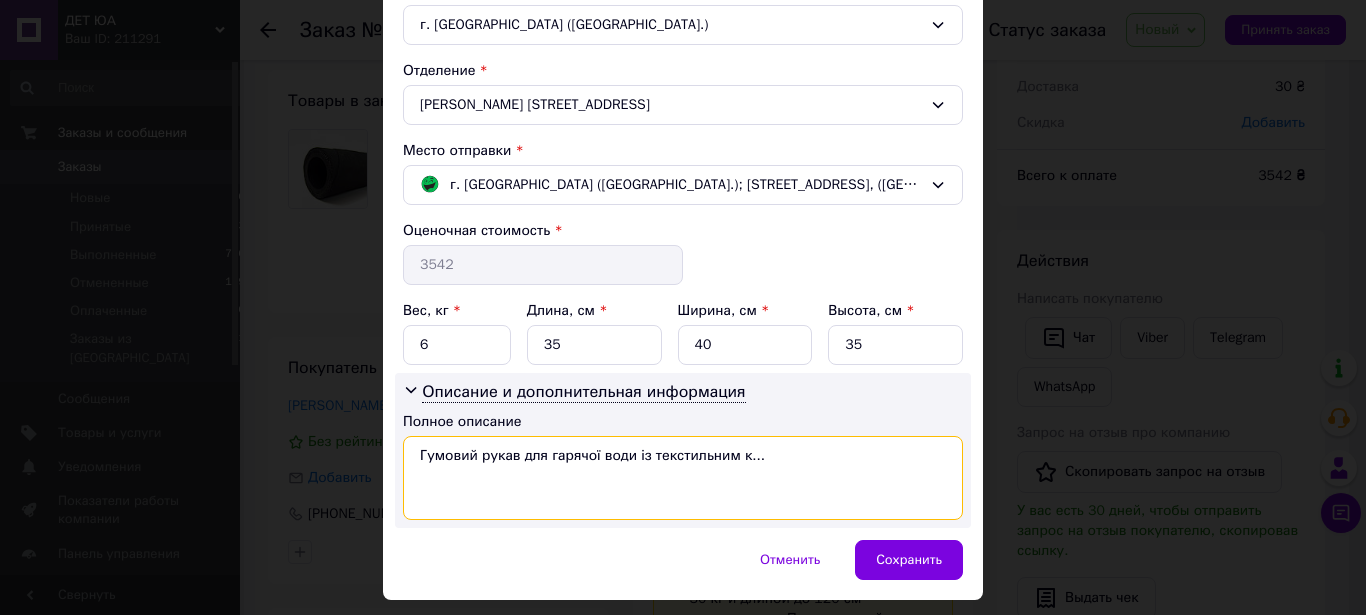 click on "Гумовий рукав для гарячої води із текстильним к..." at bounding box center (683, 478) 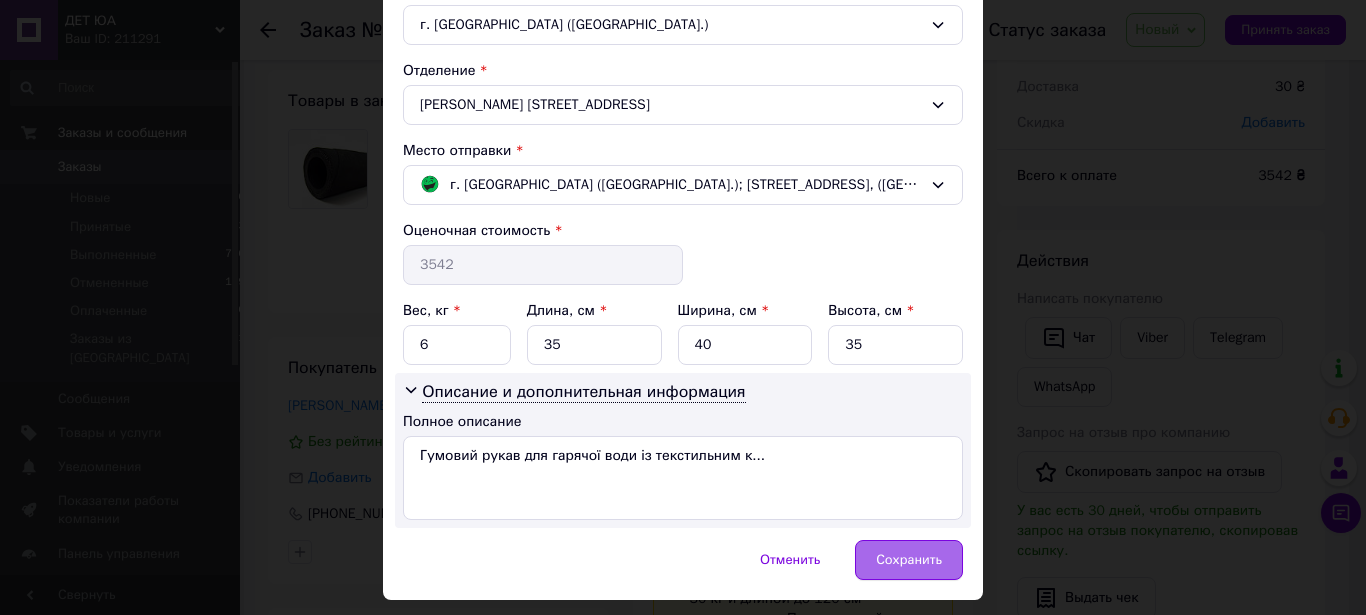 click on "Сохранить" at bounding box center [909, 560] 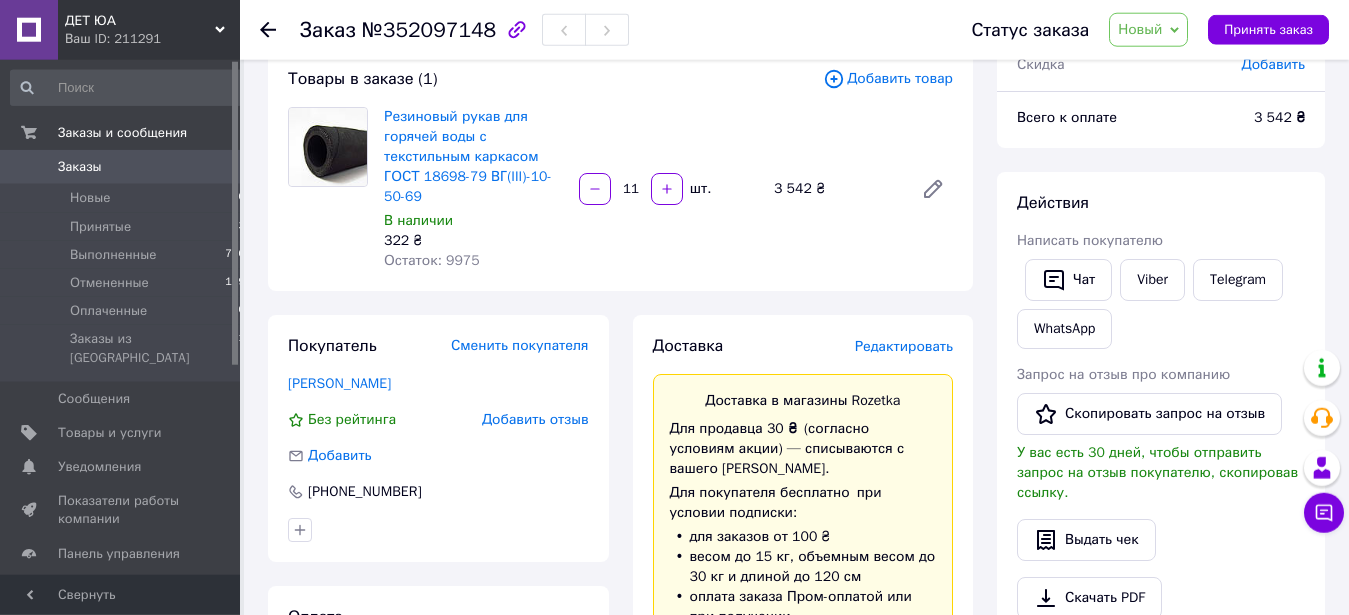 scroll, scrollTop: 0, scrollLeft: 0, axis: both 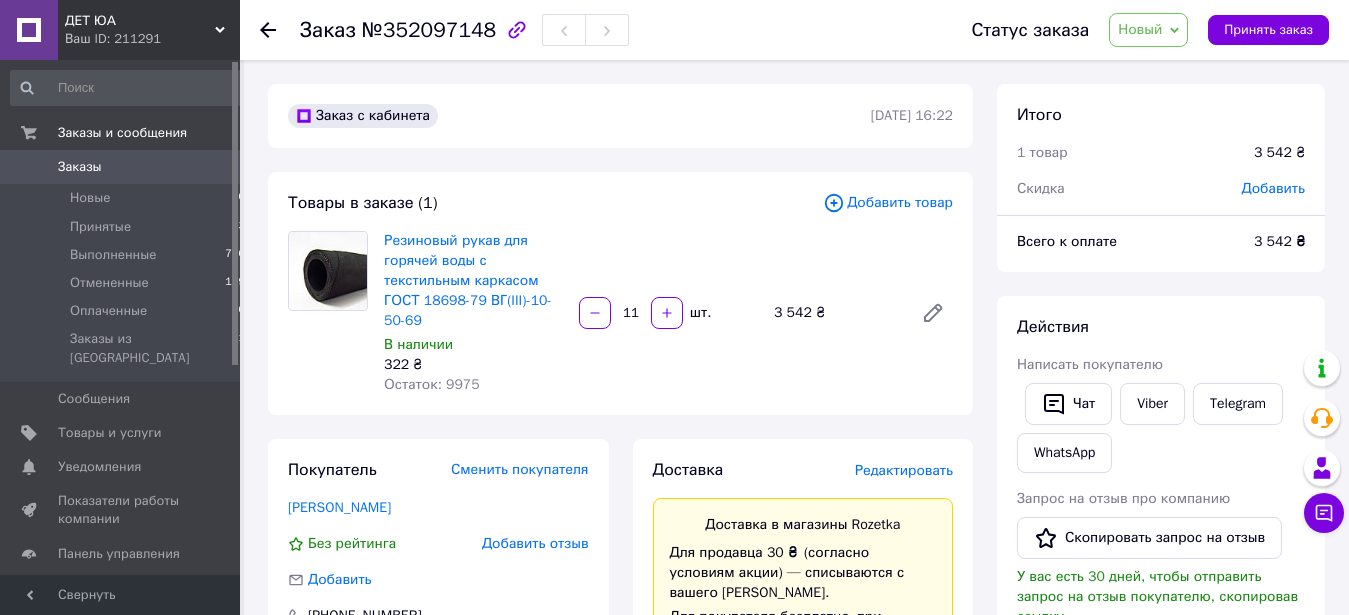 click on "Новый" at bounding box center (1140, 29) 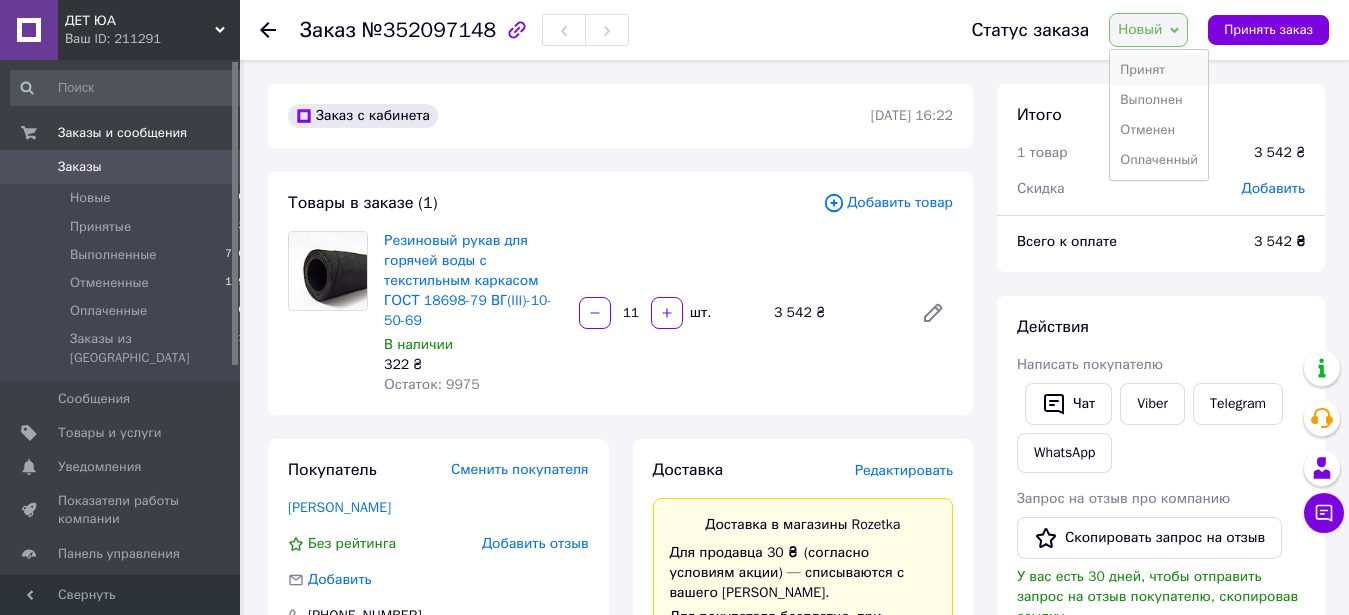 click on "Принят" at bounding box center [1159, 70] 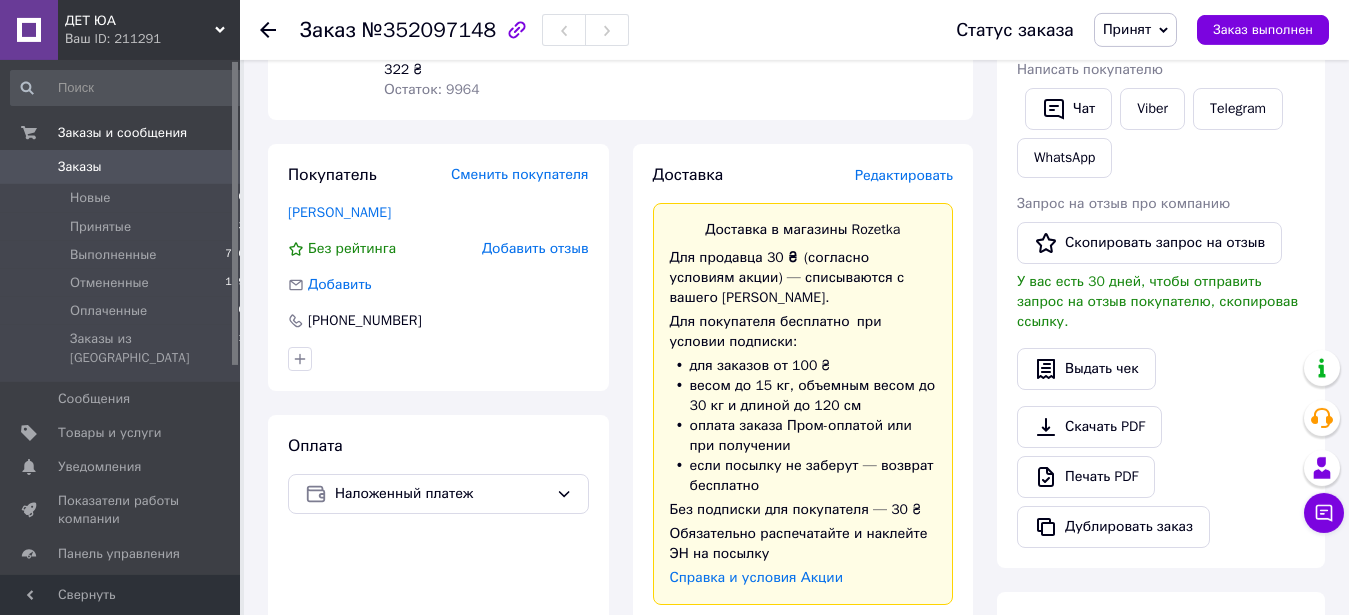 scroll, scrollTop: 306, scrollLeft: 0, axis: vertical 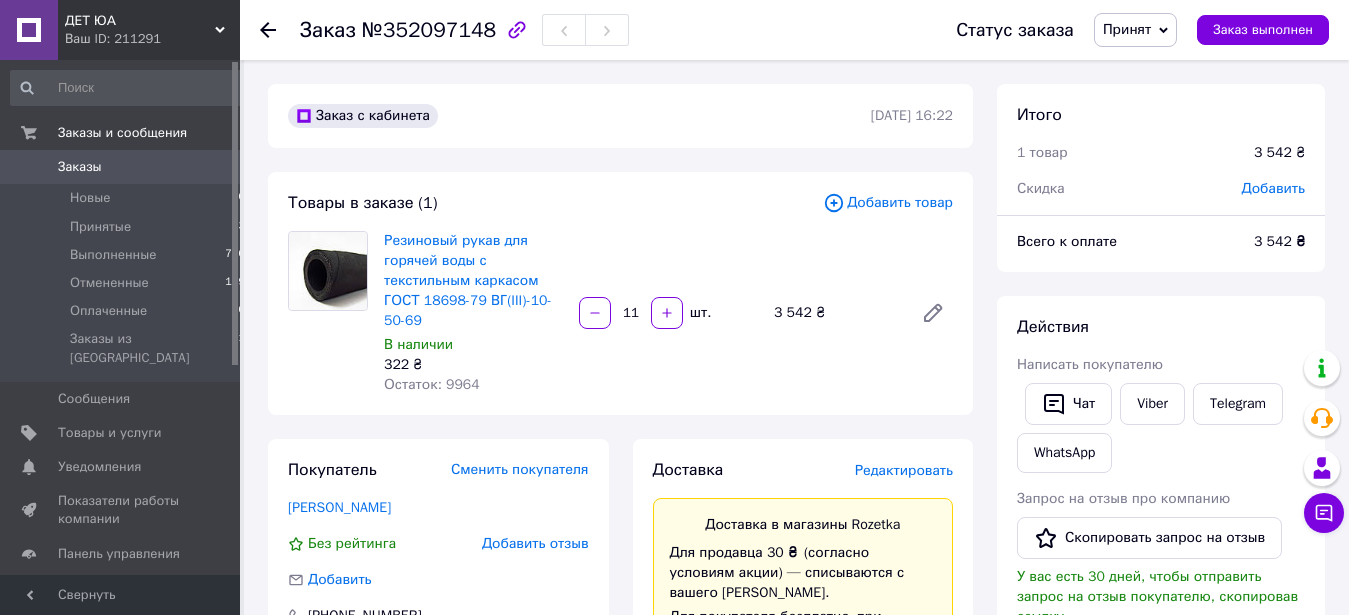 click 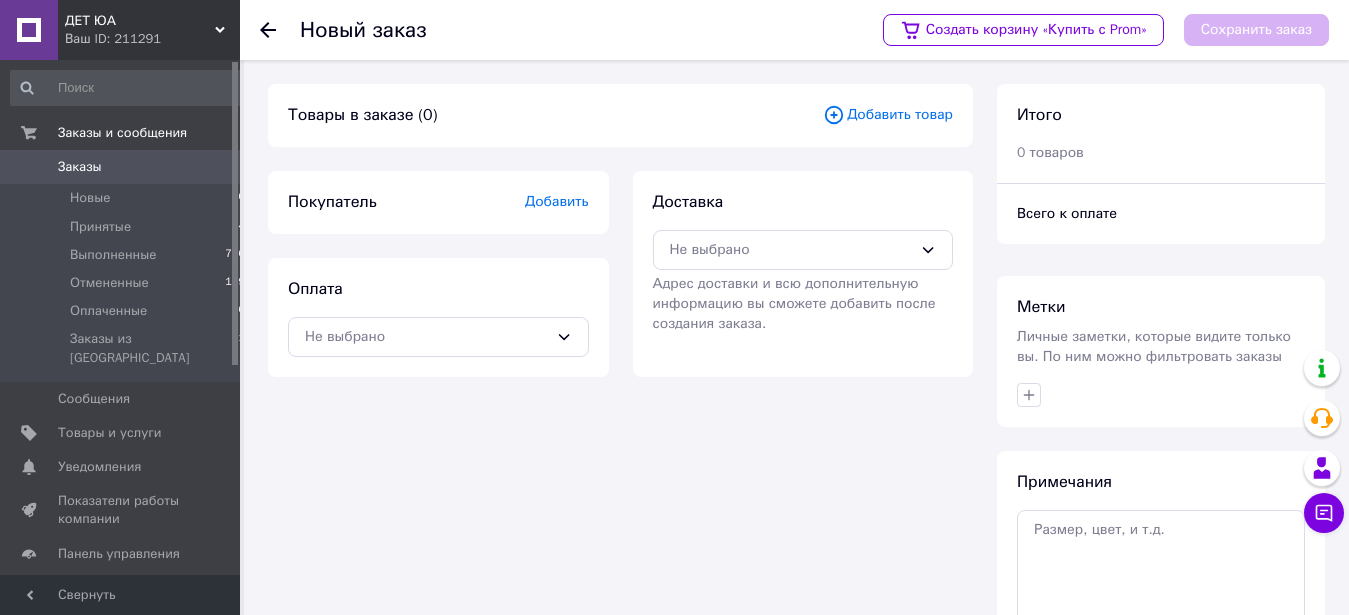 click 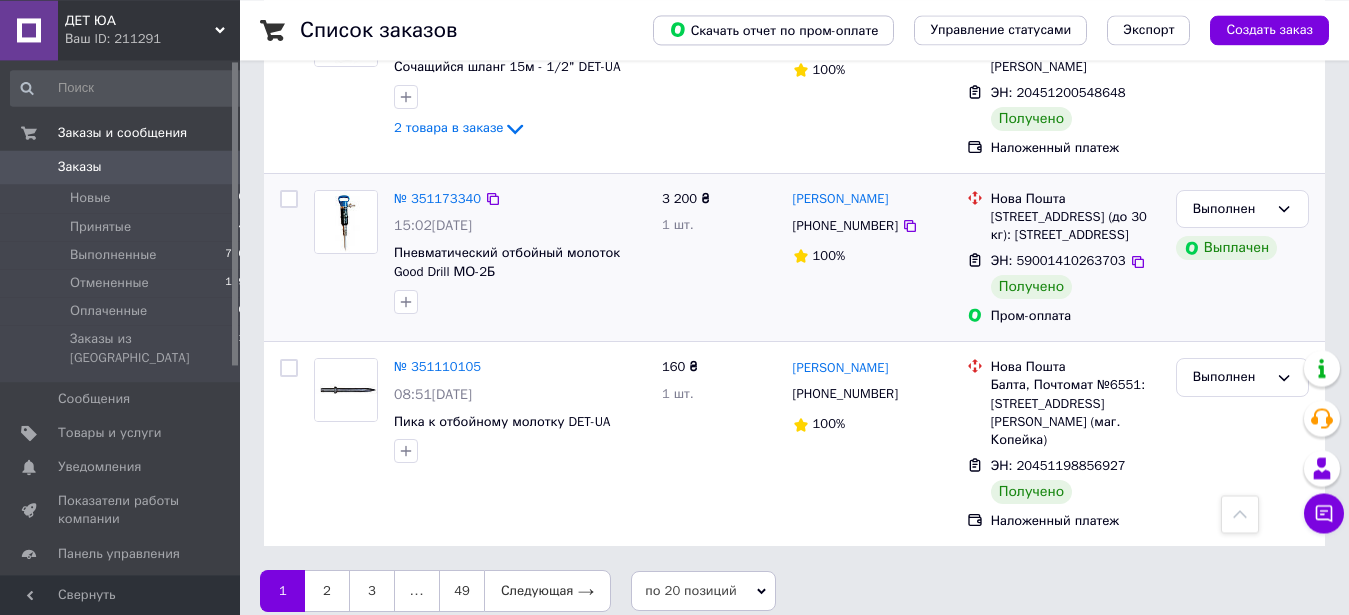 scroll, scrollTop: 3245, scrollLeft: 0, axis: vertical 